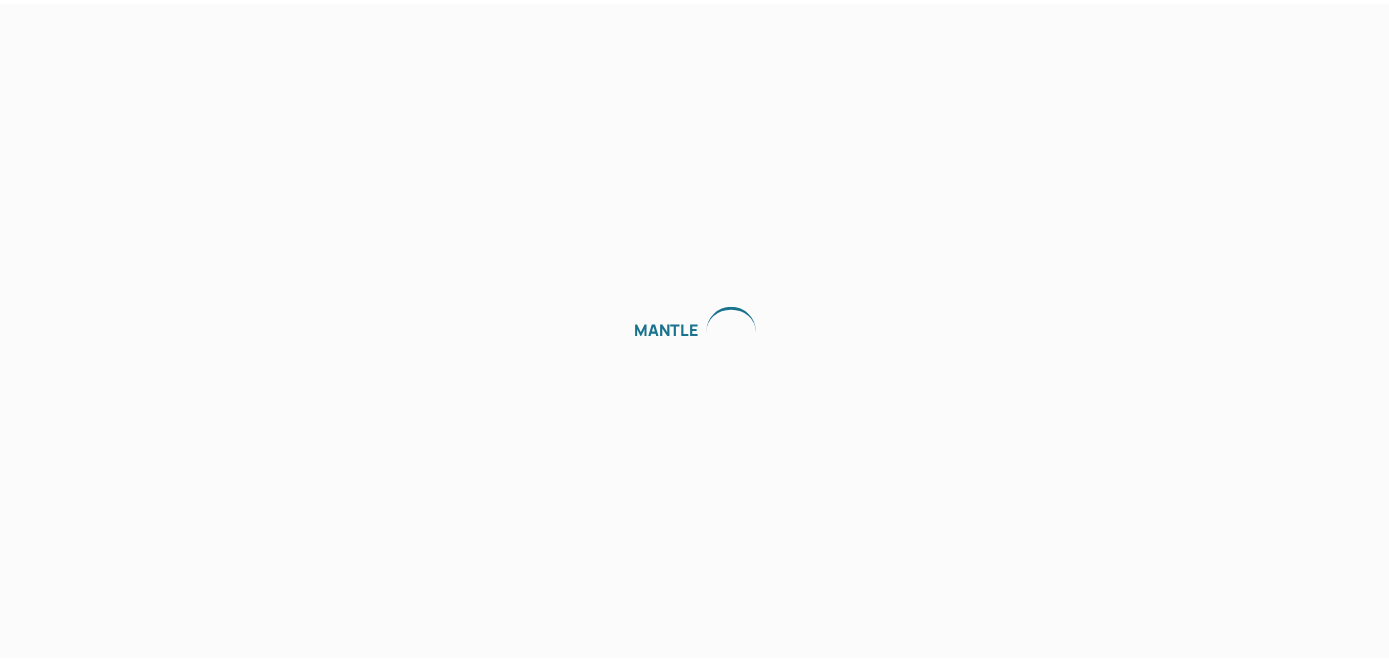 scroll, scrollTop: 0, scrollLeft: 0, axis: both 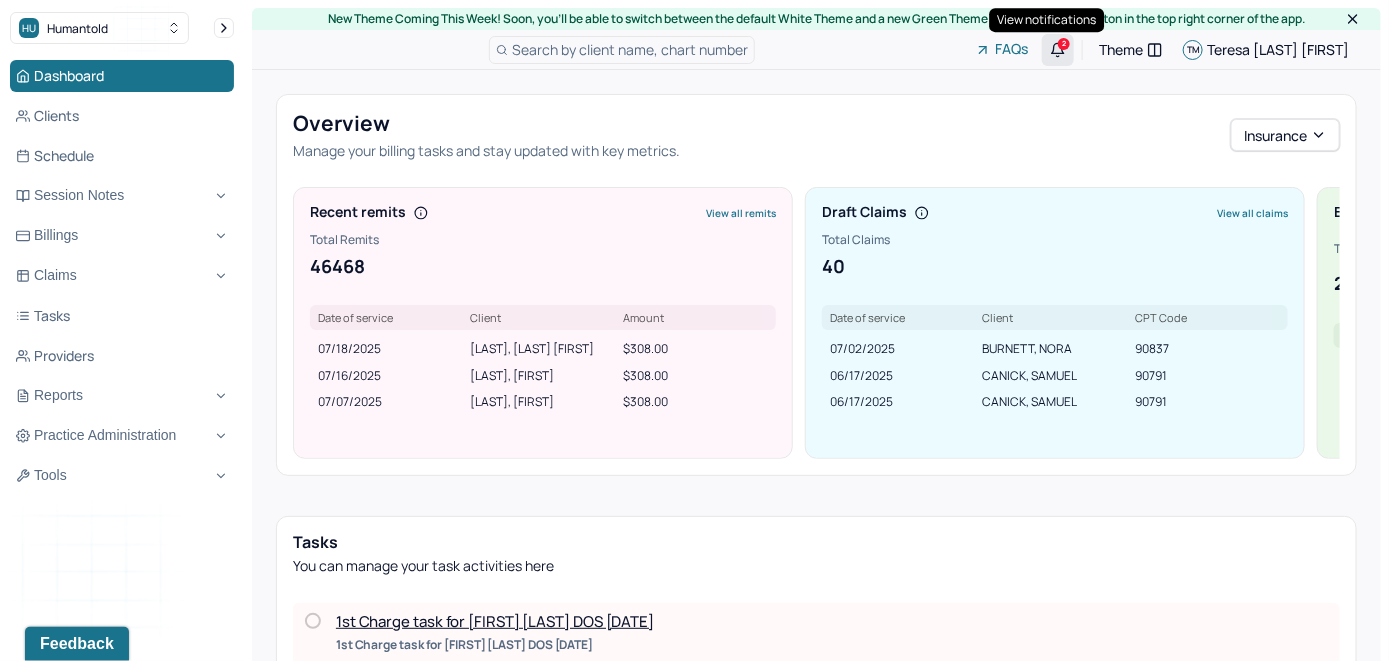 click on "2" at bounding box center [1064, 44] 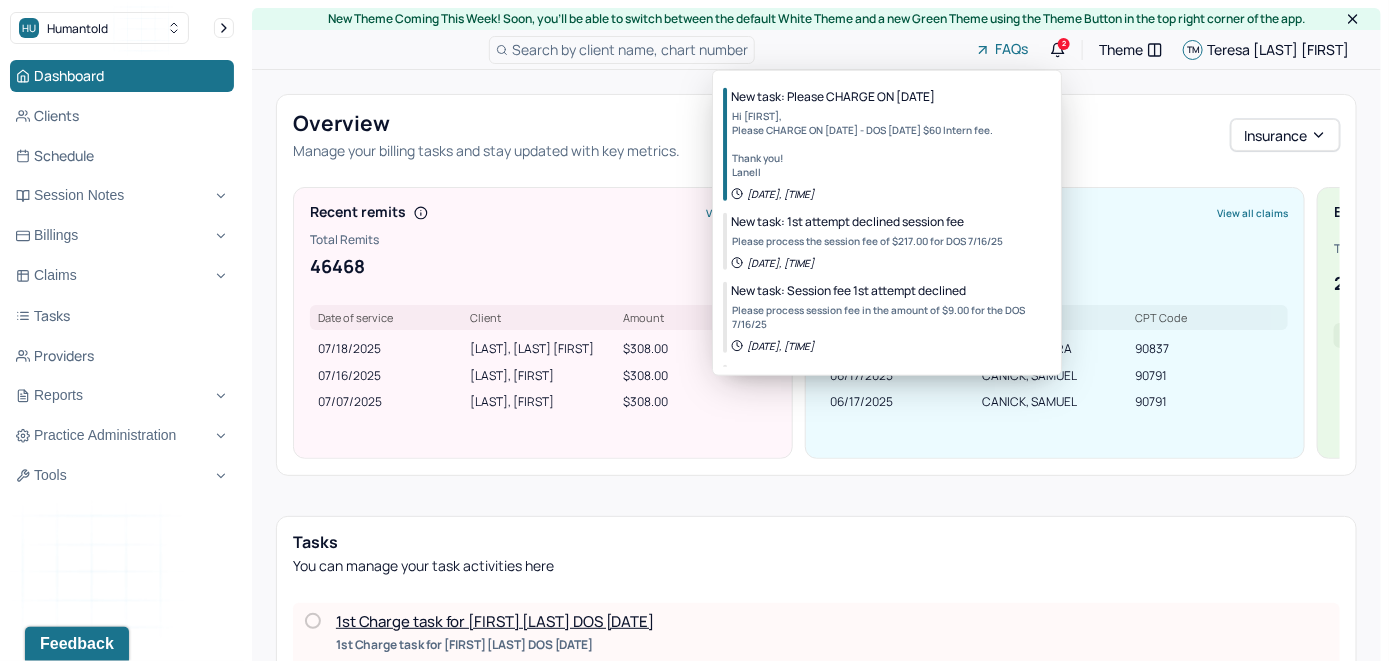 scroll, scrollTop: 0, scrollLeft: 0, axis: both 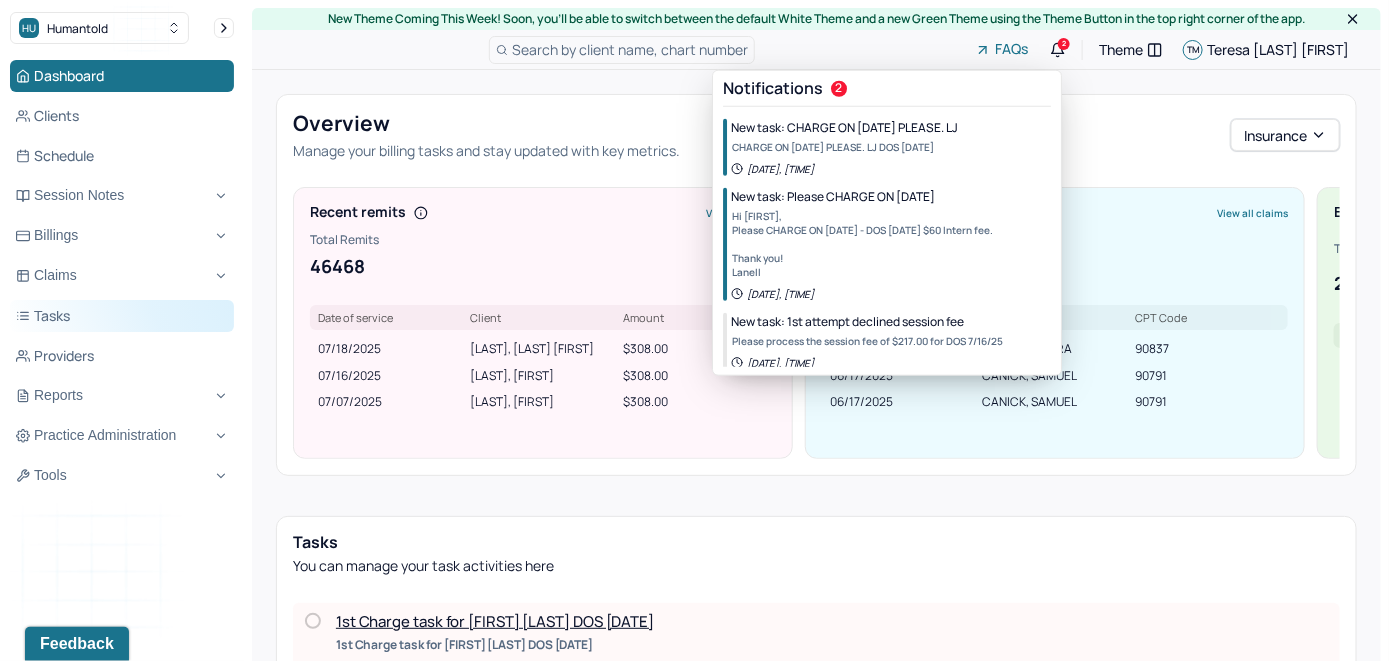 click on "Tasks" at bounding box center (122, 316) 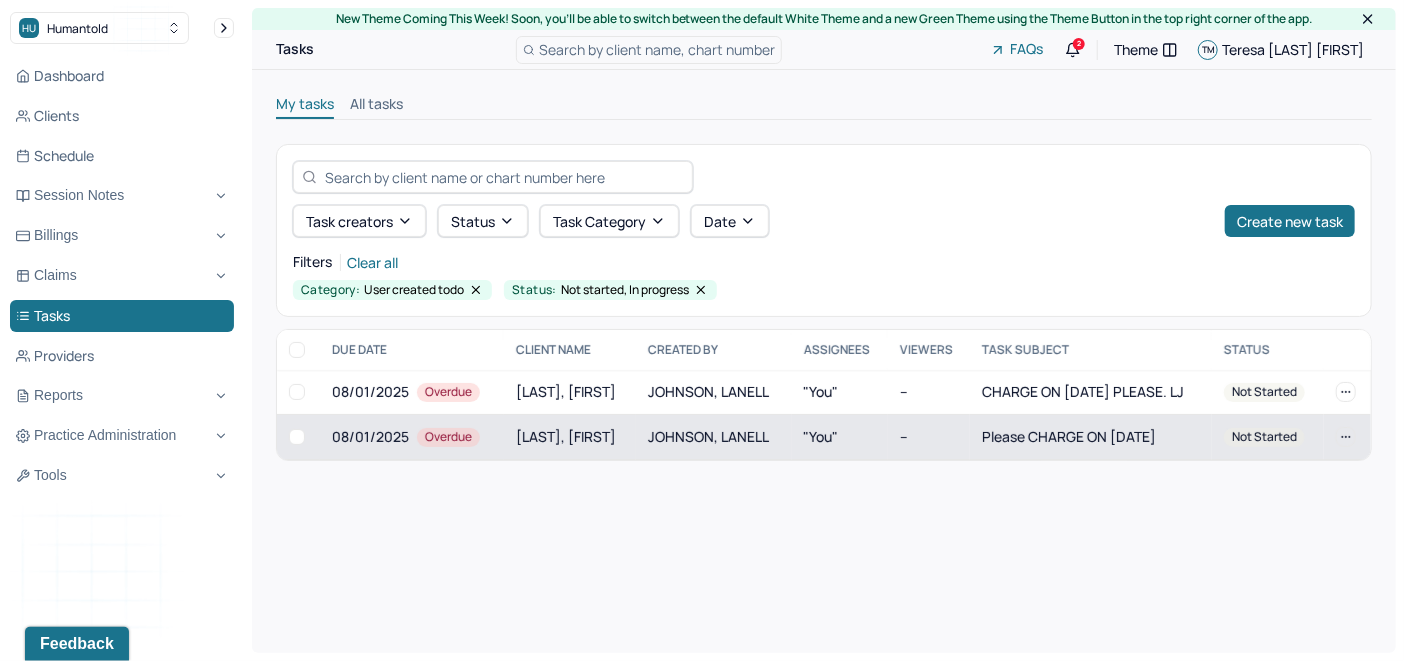 click on "[LAST], [FIRST]" at bounding box center (570, 437) 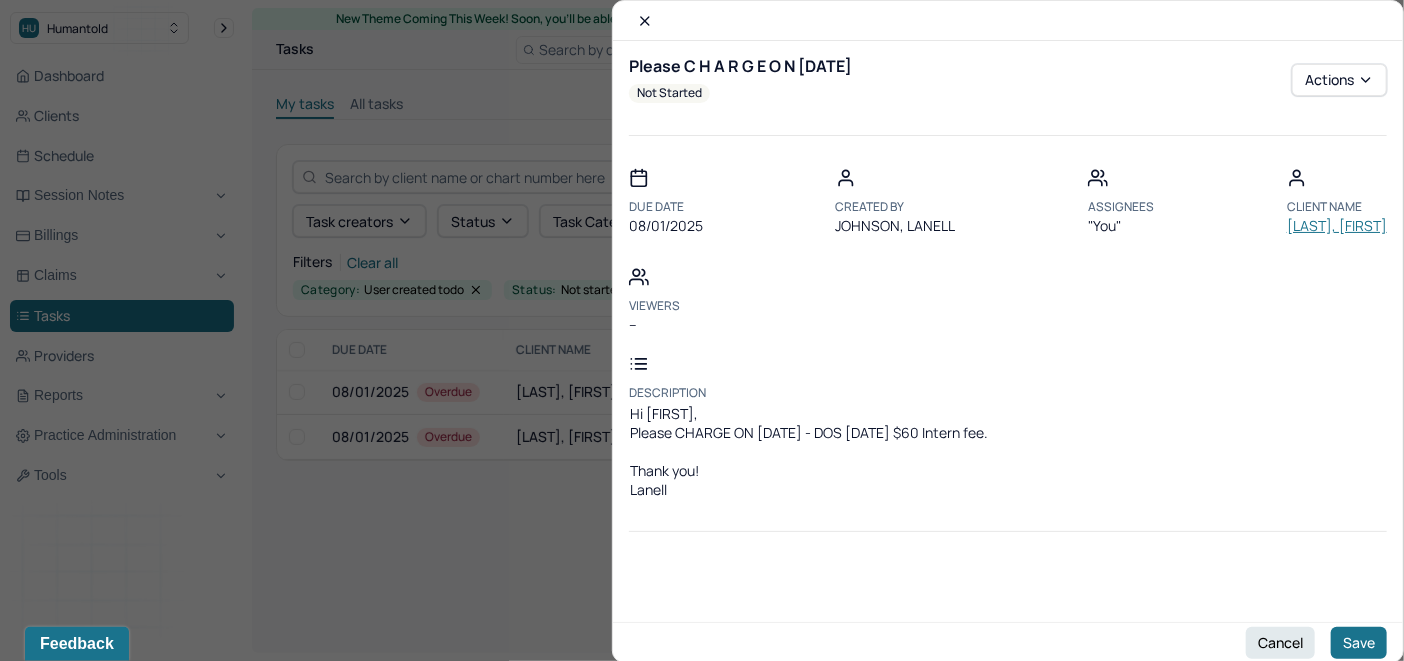 click on "[LAST], [FIRST]" at bounding box center (1337, 226) 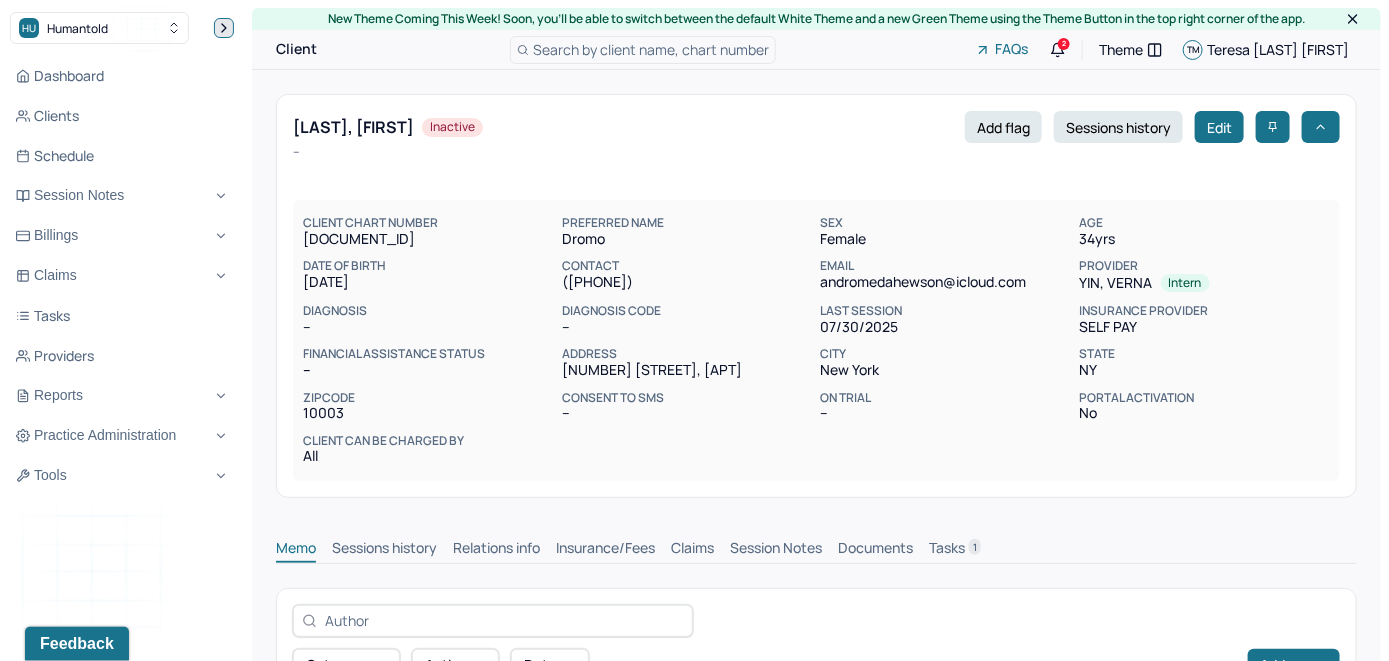 click at bounding box center [224, 28] 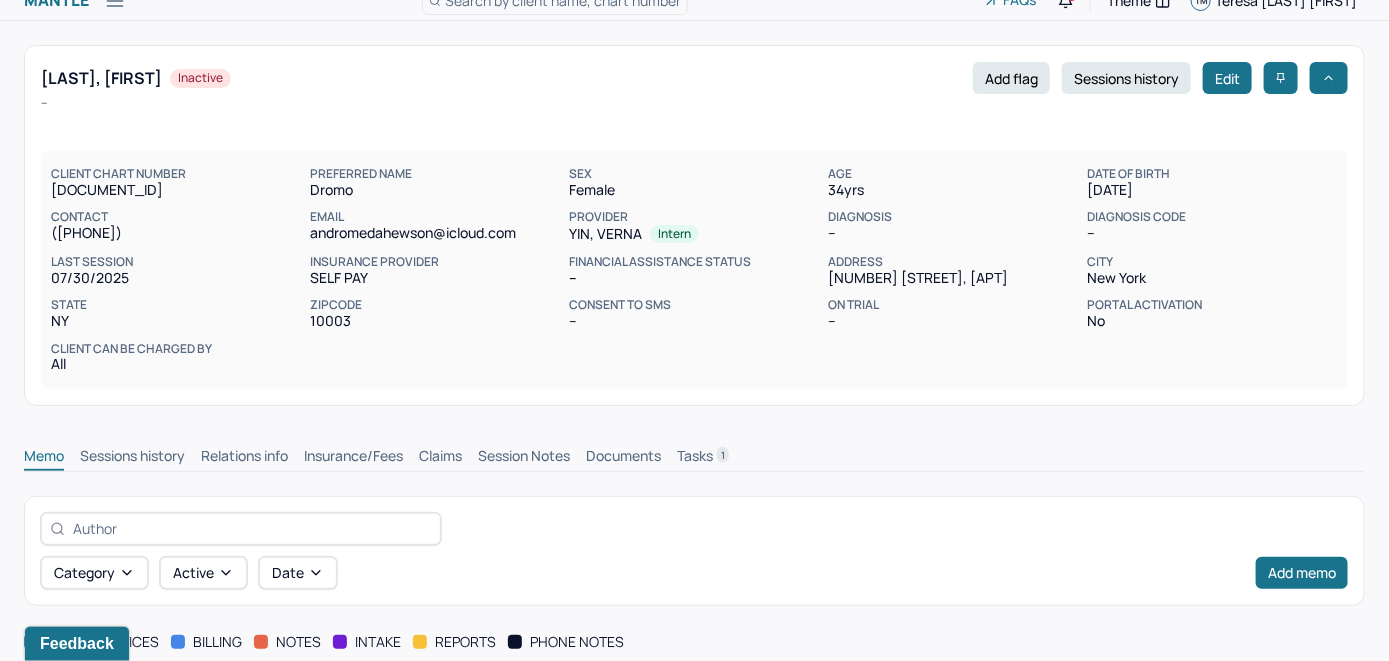 scroll, scrollTop: 209, scrollLeft: 0, axis: vertical 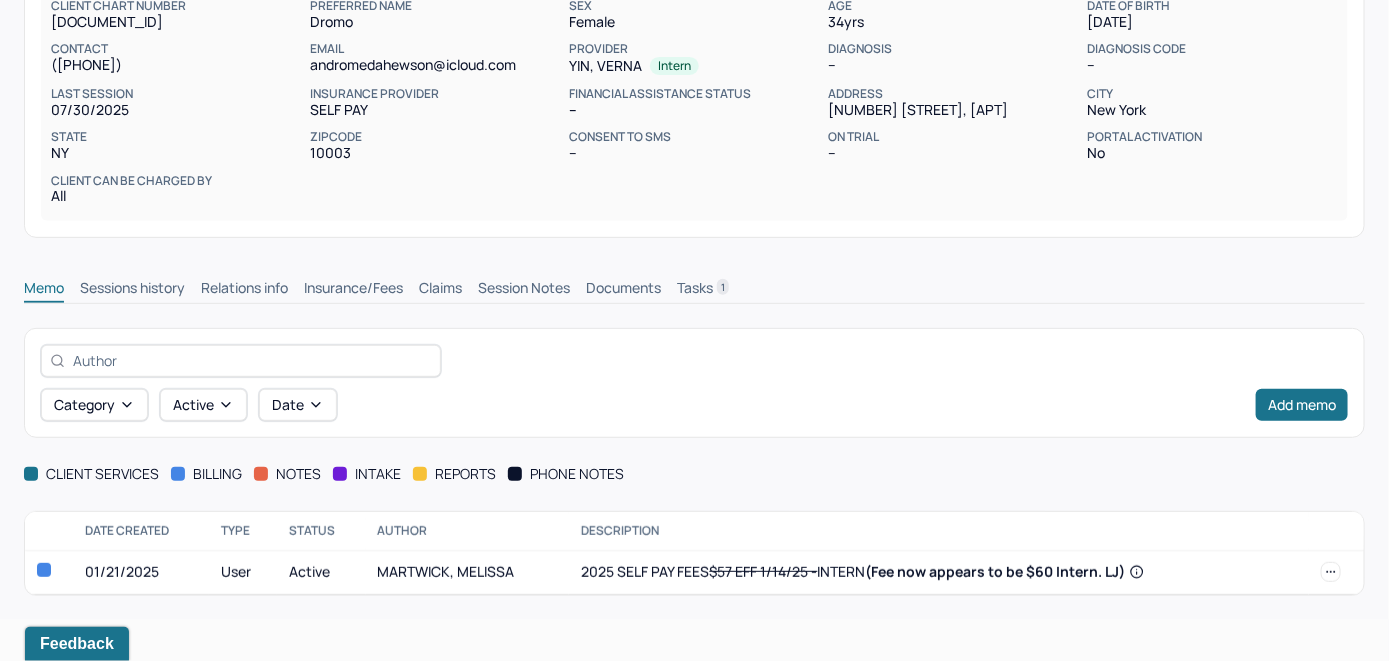 click on "Insurance/Fees" at bounding box center (353, 290) 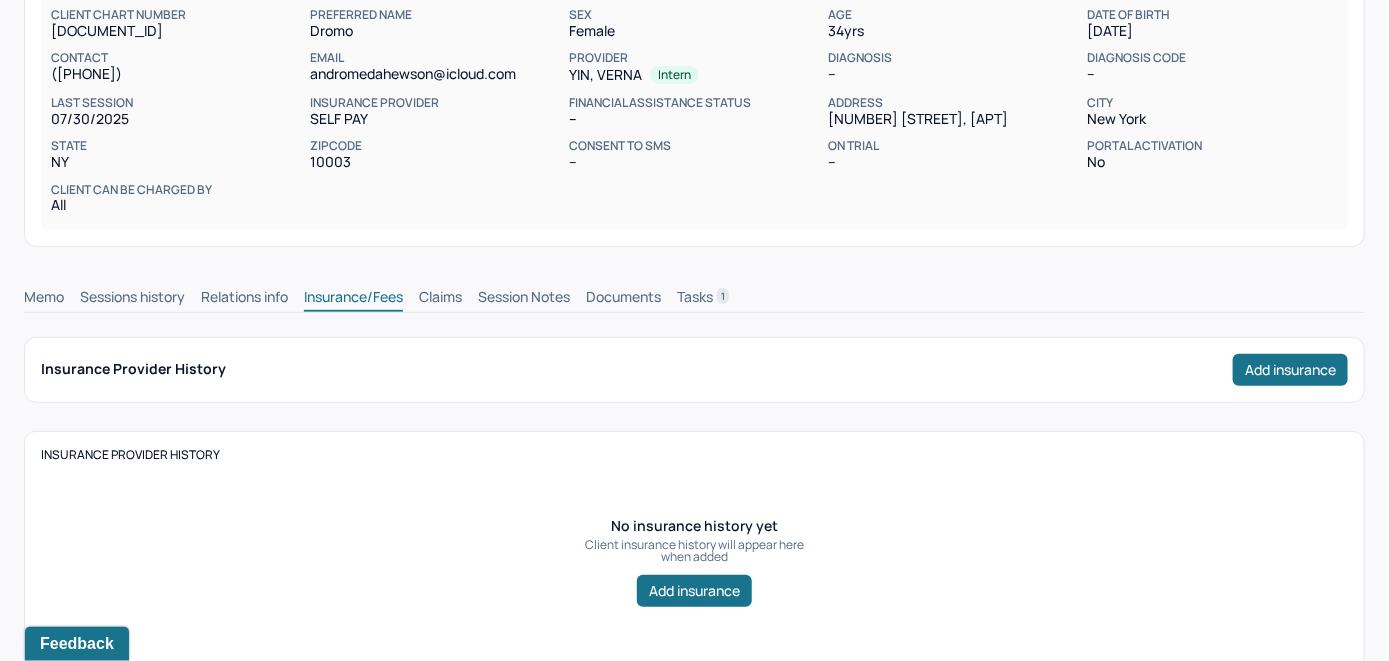 scroll, scrollTop: 109, scrollLeft: 0, axis: vertical 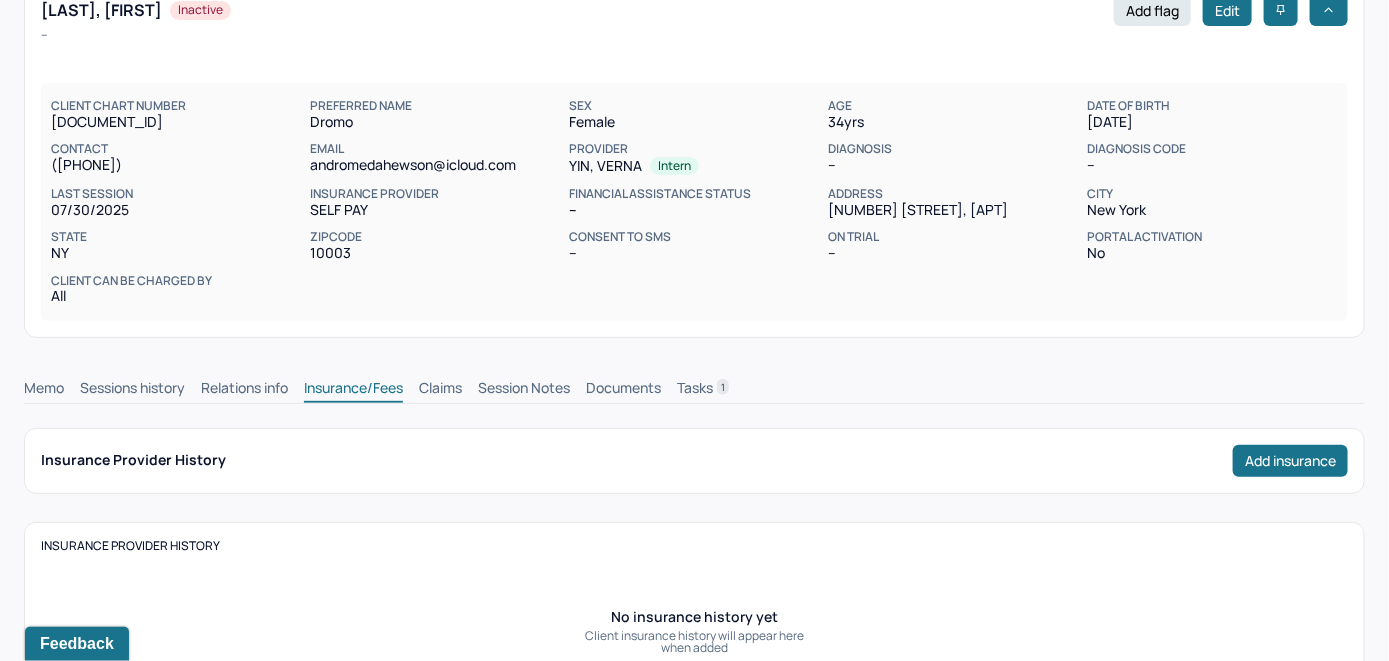 click on "Memo" at bounding box center (44, 390) 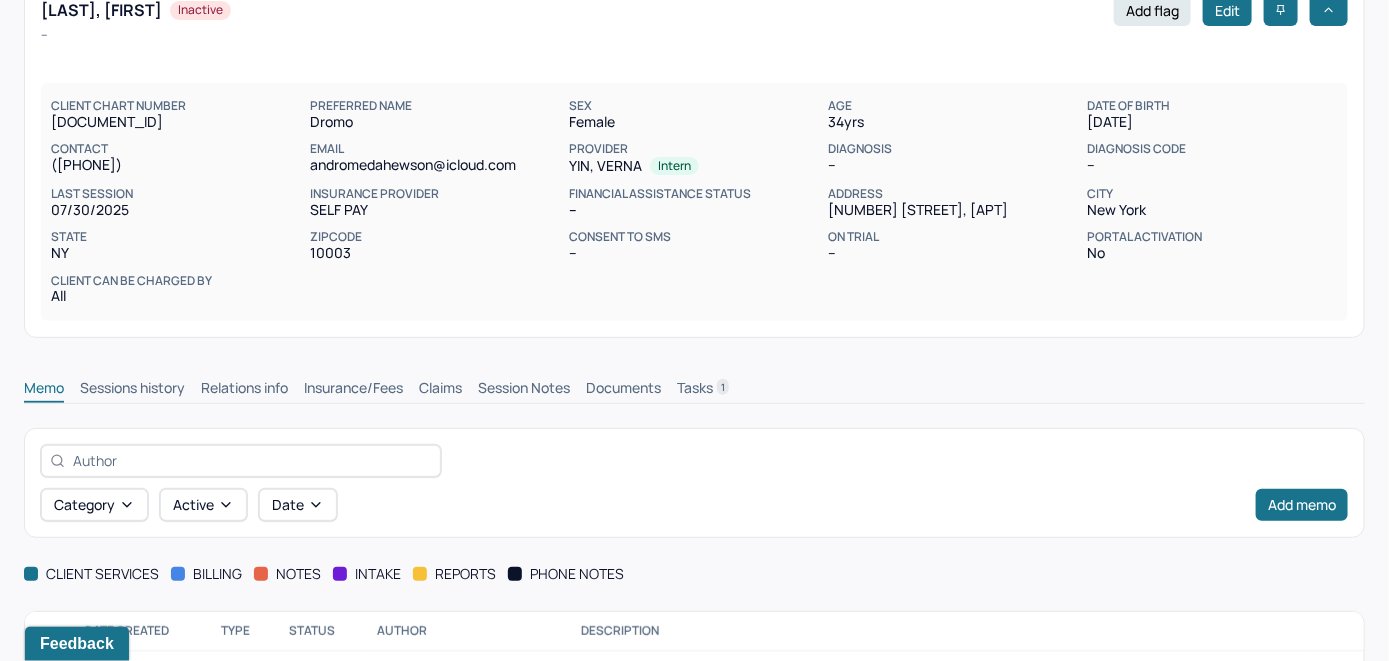 scroll, scrollTop: 209, scrollLeft: 0, axis: vertical 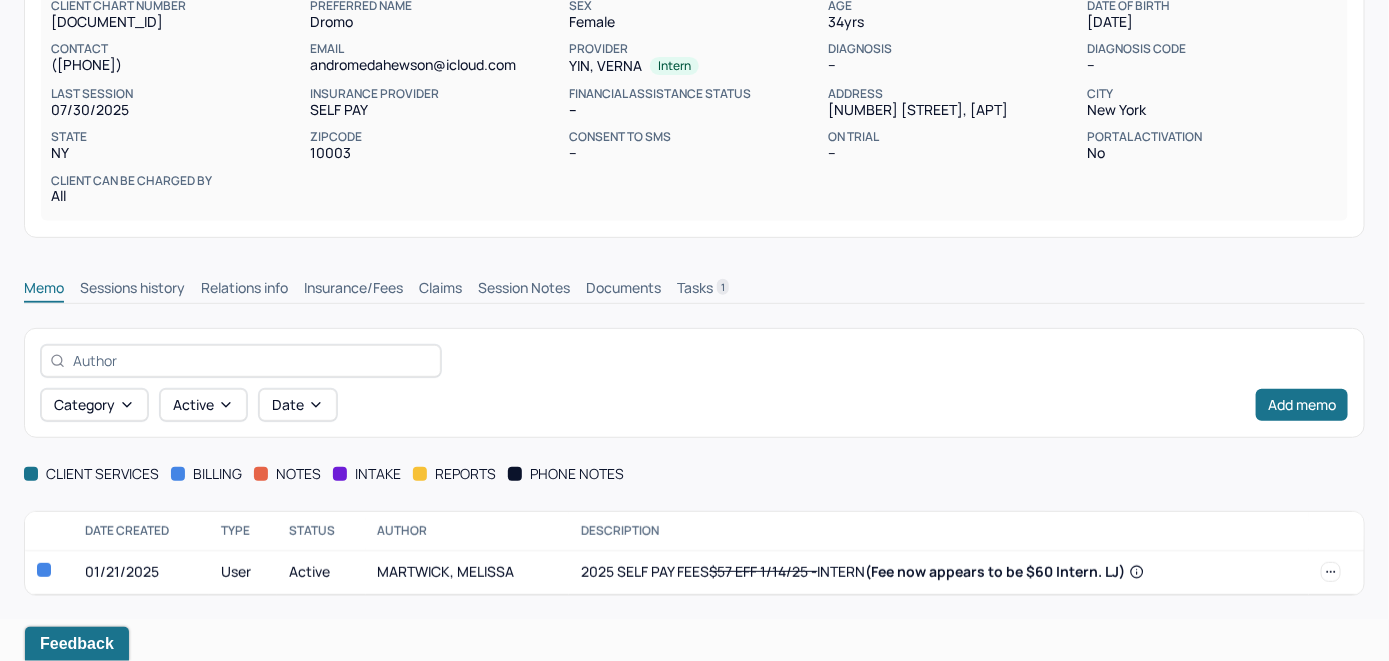 click on "Claims" at bounding box center [440, 290] 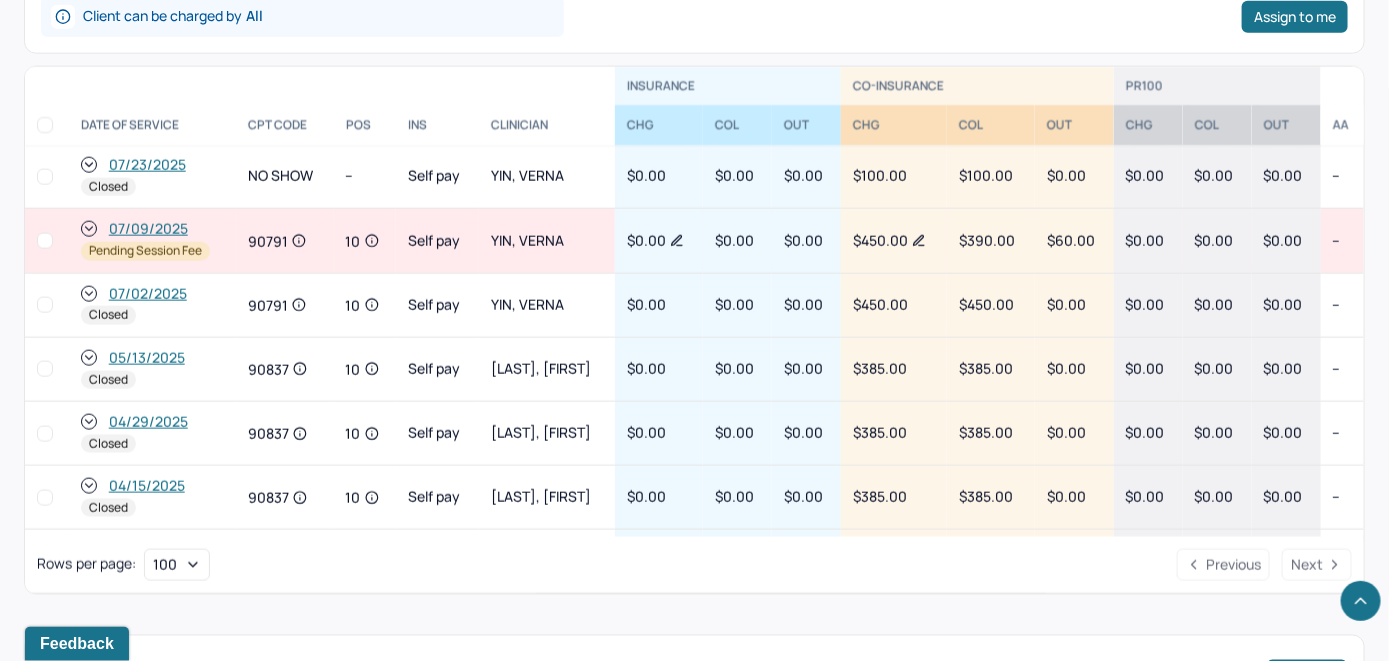 scroll, scrollTop: 879, scrollLeft: 0, axis: vertical 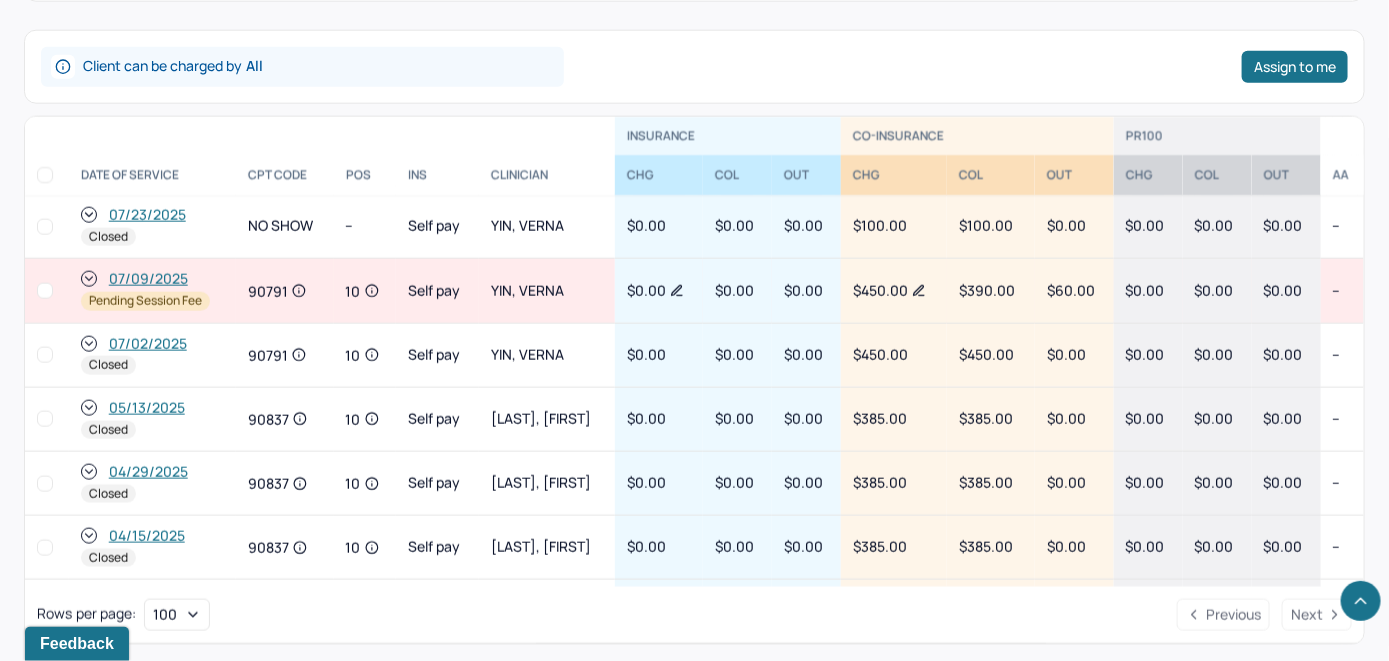 click on "07/09/2025" at bounding box center (148, 279) 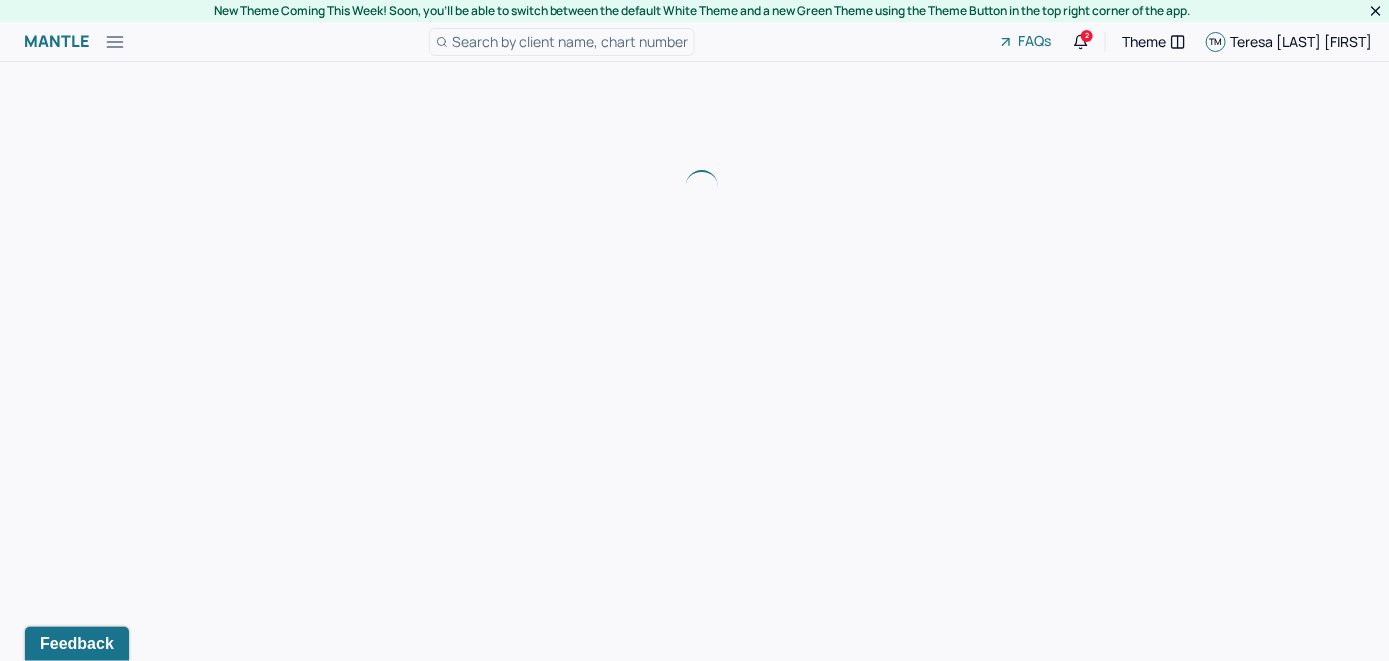 scroll, scrollTop: 0, scrollLeft: 0, axis: both 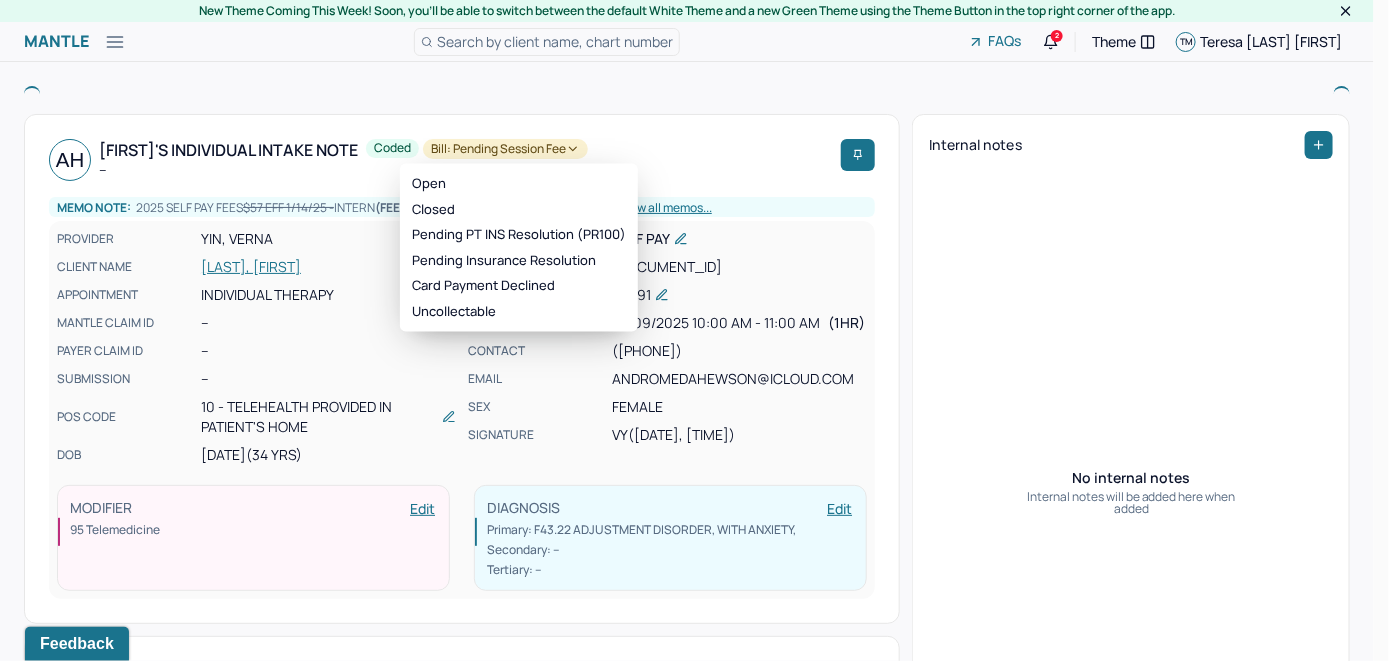 click on "Bill: Pending Session Fee" at bounding box center (505, 149) 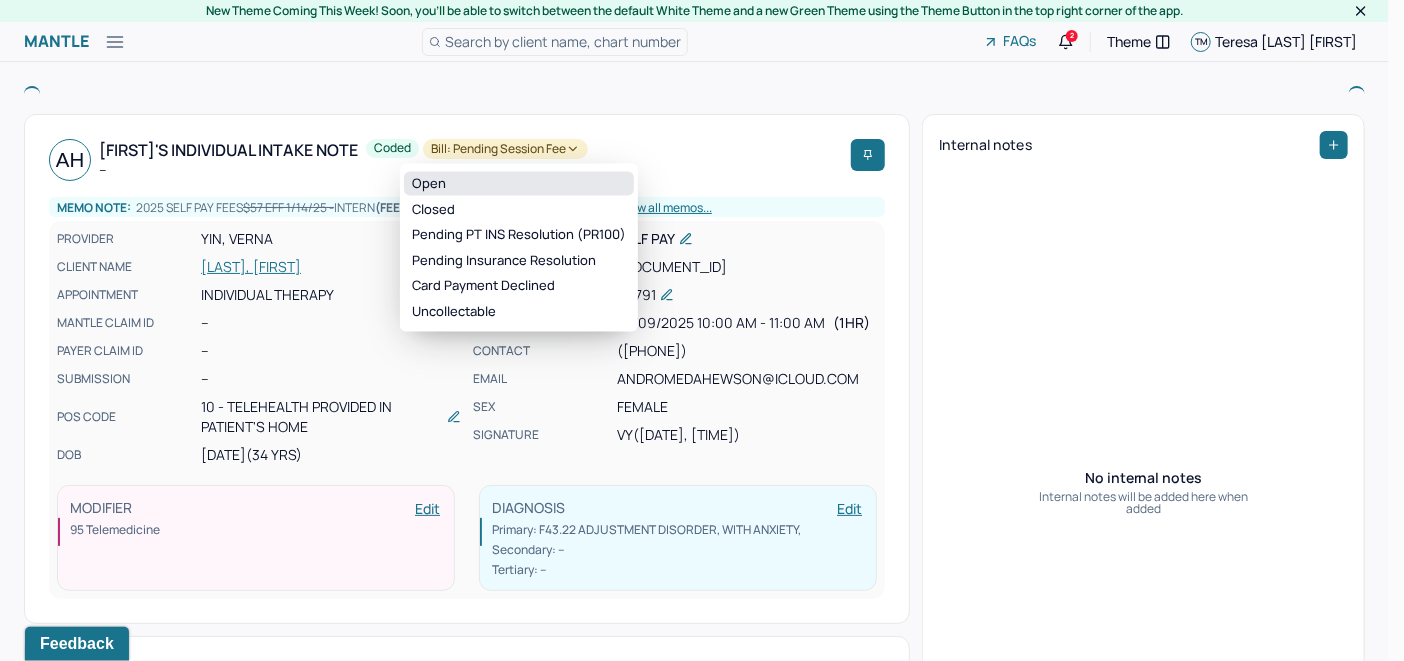 click on "Open" at bounding box center (519, 184) 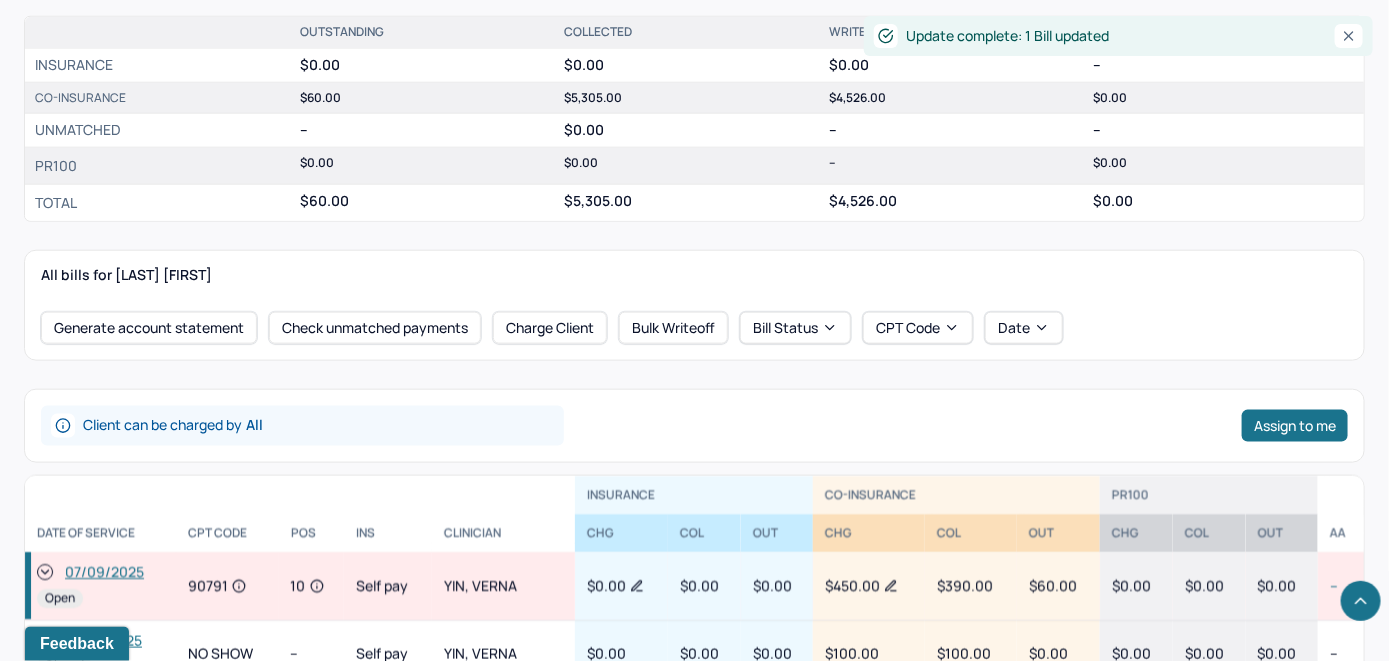 scroll, scrollTop: 800, scrollLeft: 0, axis: vertical 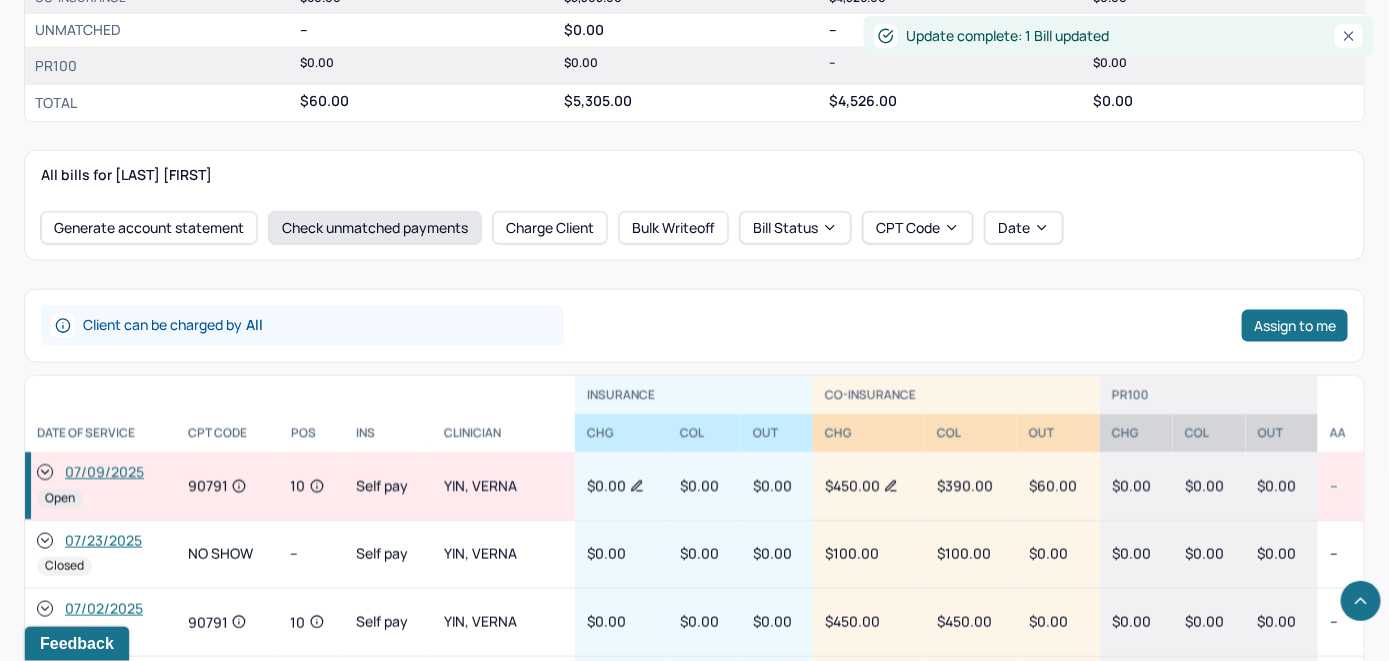 click on "Check unmatched payments" at bounding box center [375, 228] 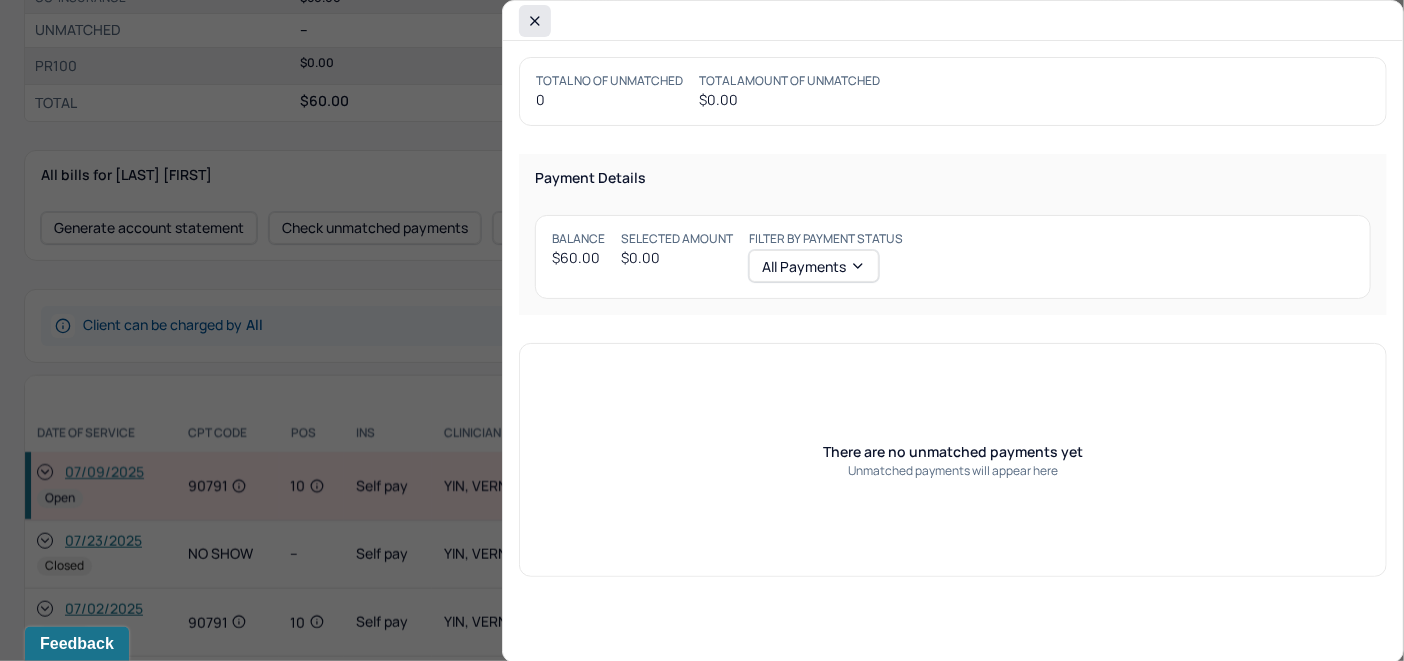 click at bounding box center (535, 21) 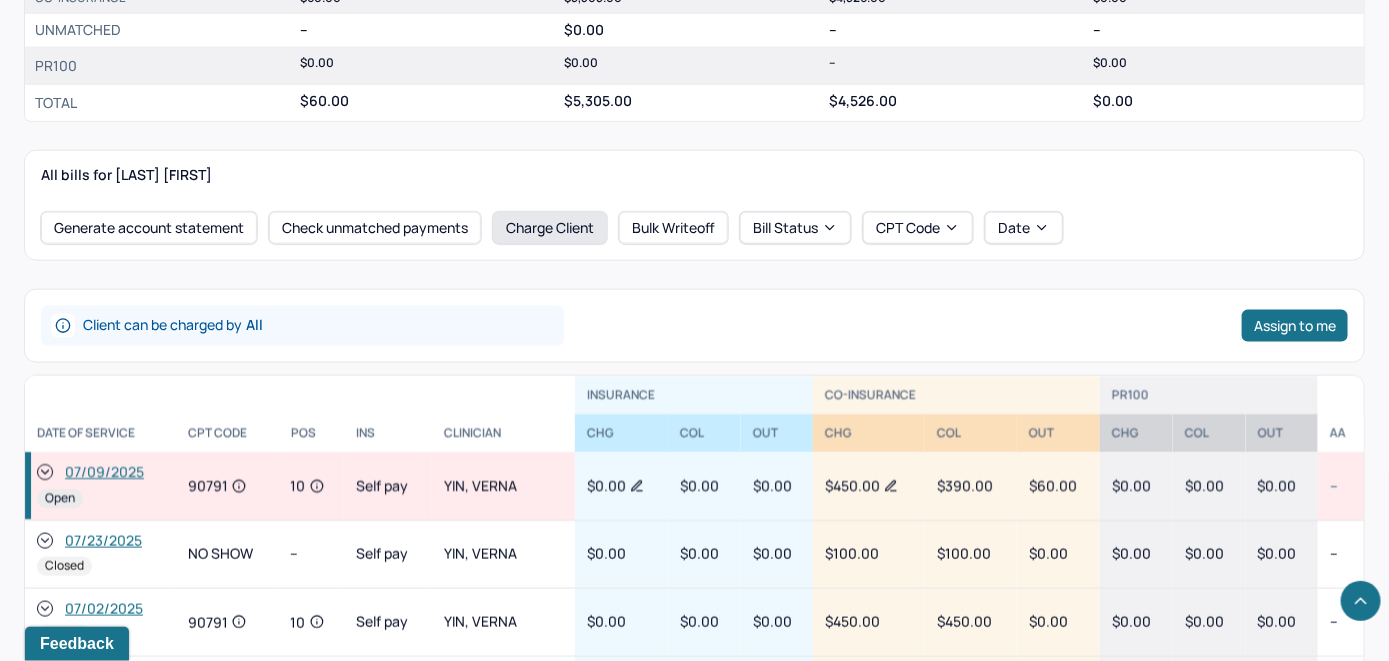 click on "Charge Client" at bounding box center (550, 228) 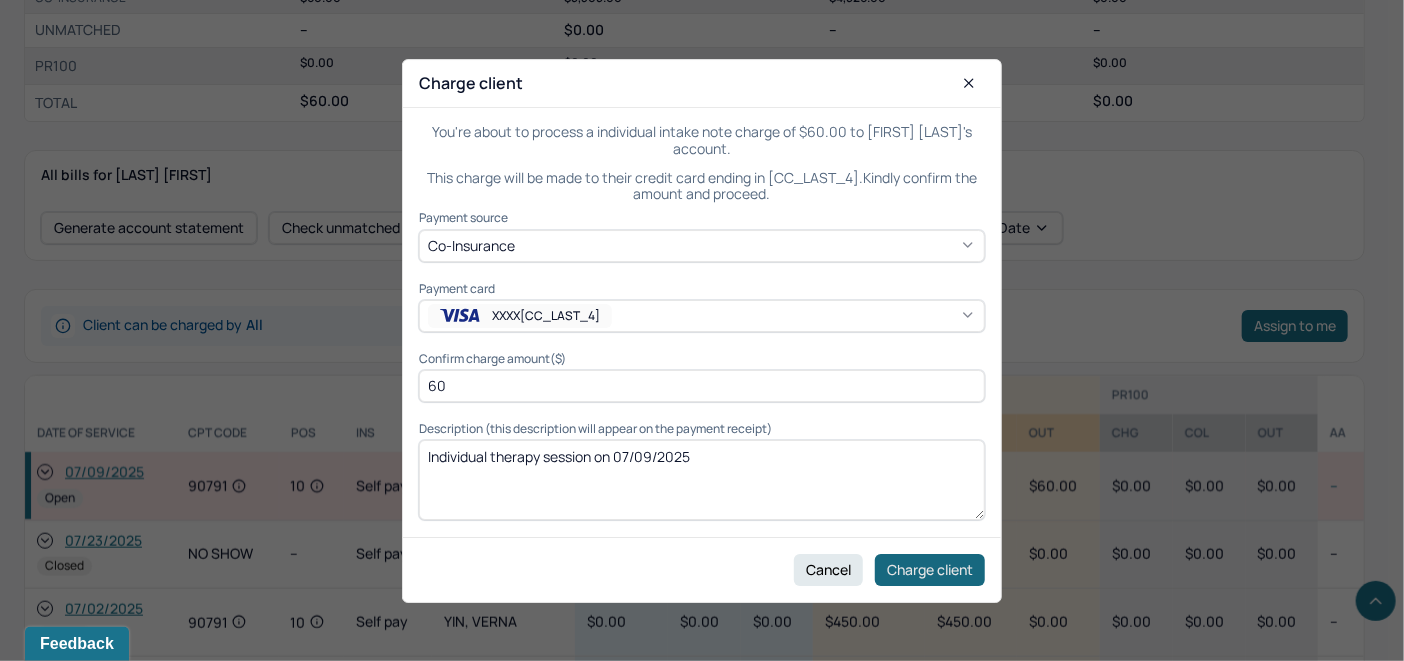 click on "Charge client" at bounding box center (930, 569) 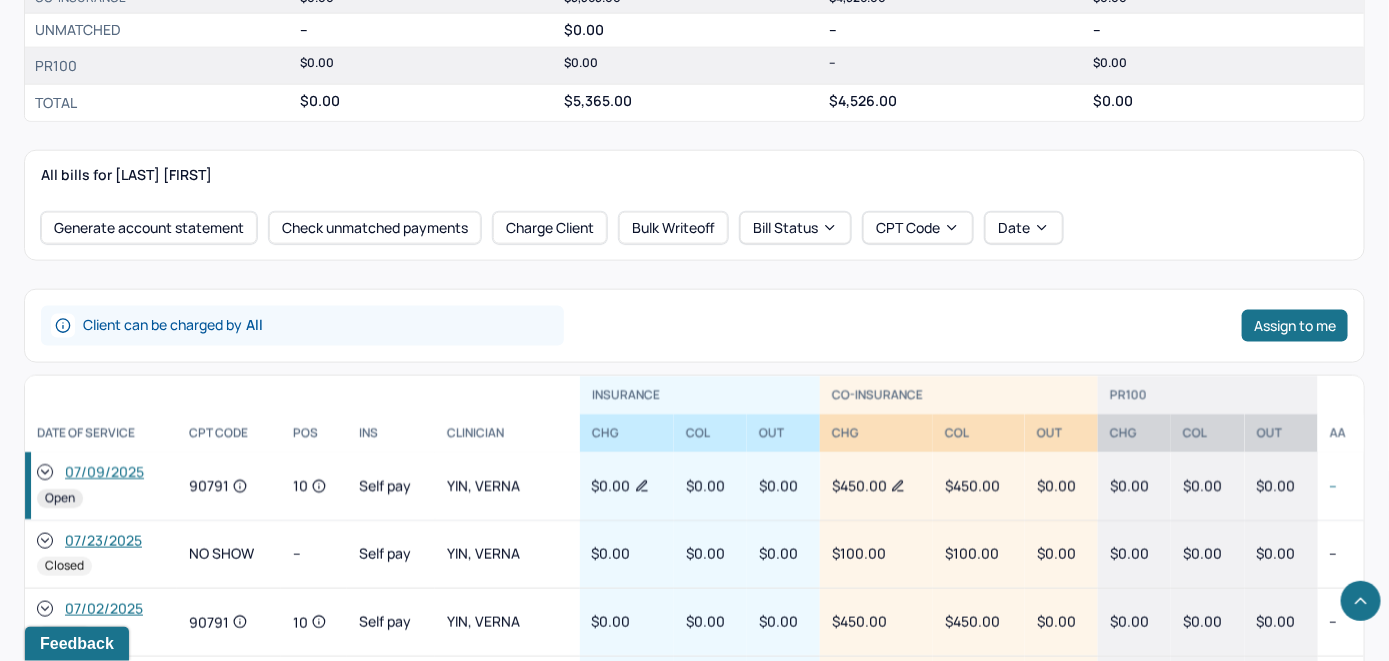 click 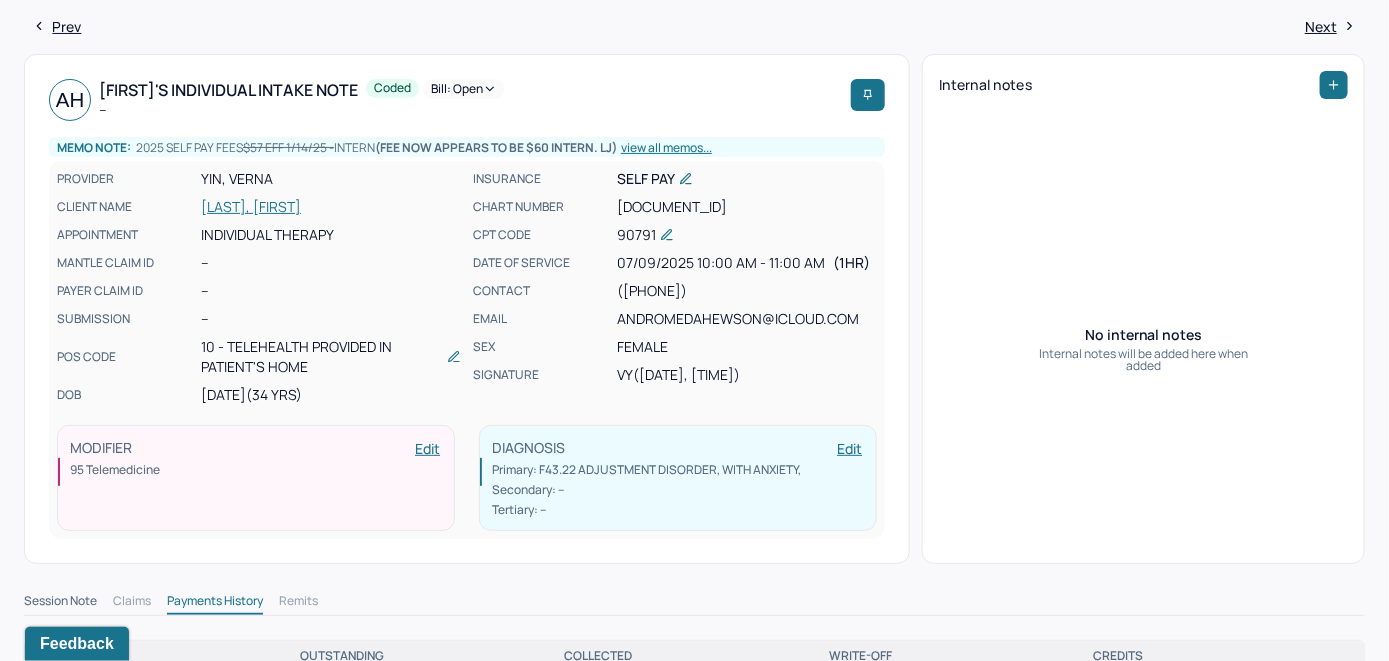 scroll, scrollTop: 0, scrollLeft: 0, axis: both 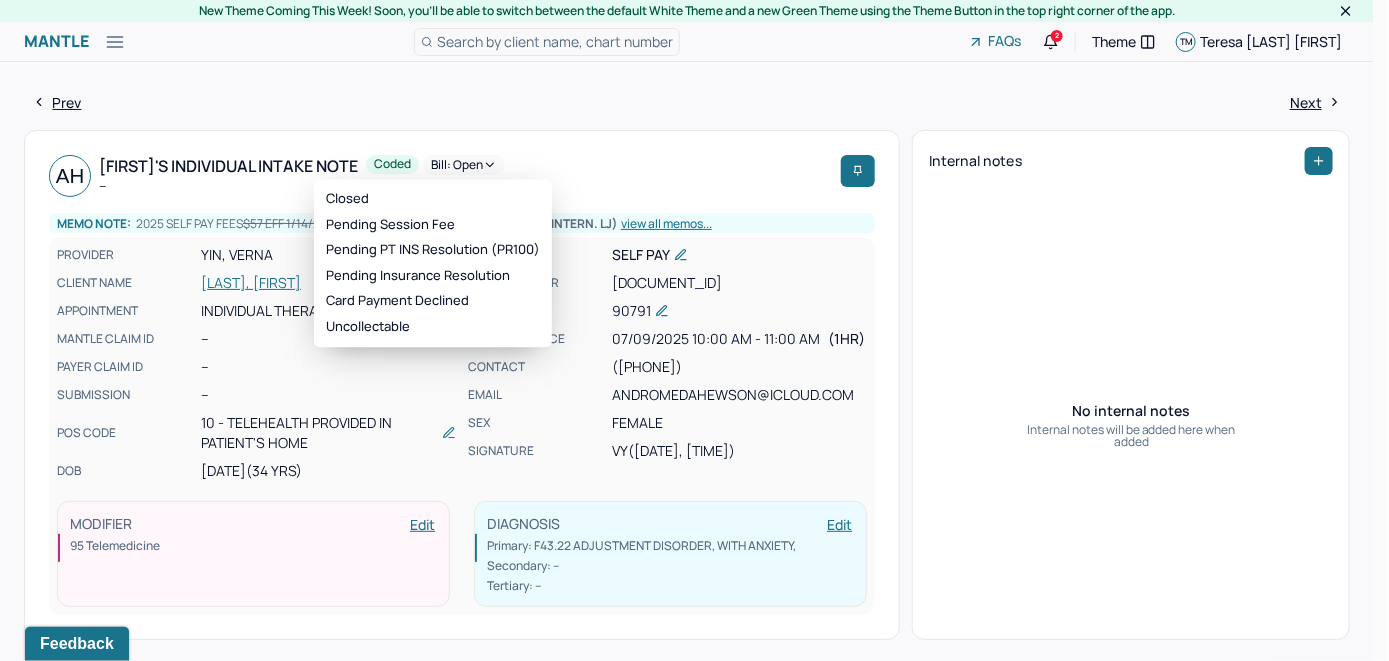 click on "Bill: Open" at bounding box center (464, 165) 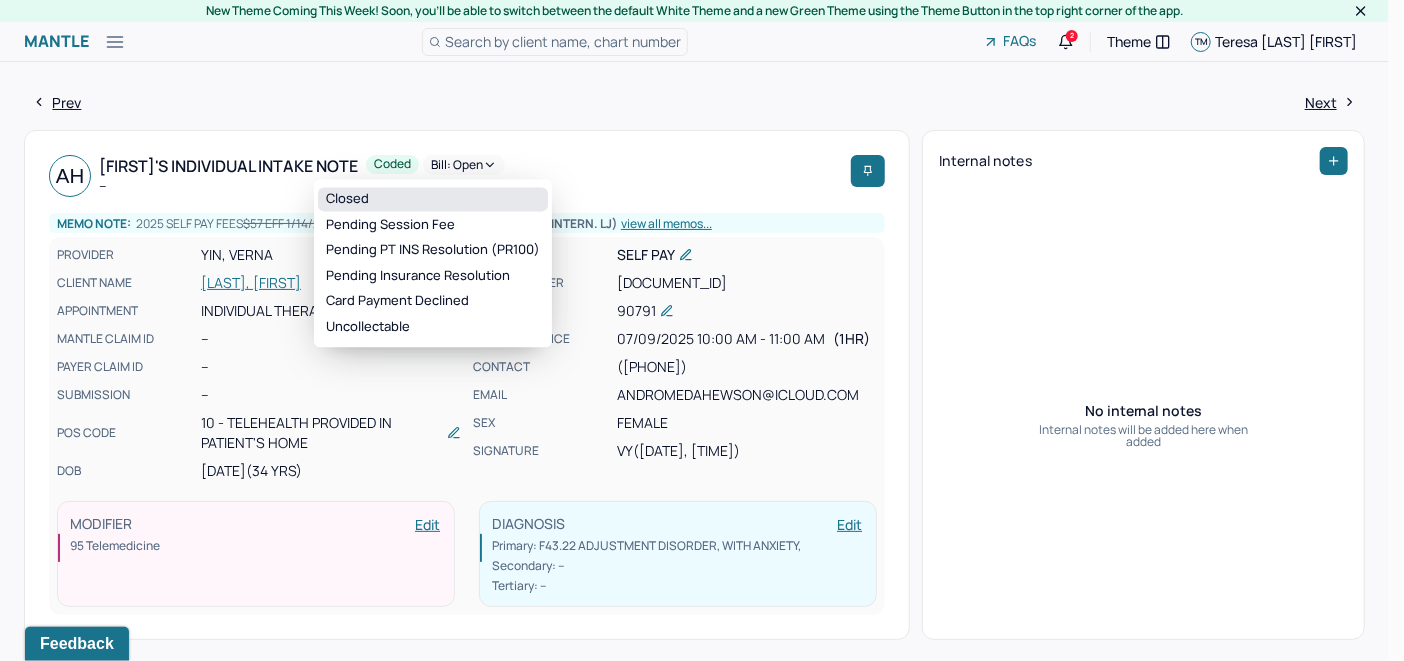 click on "Closed" at bounding box center (433, 199) 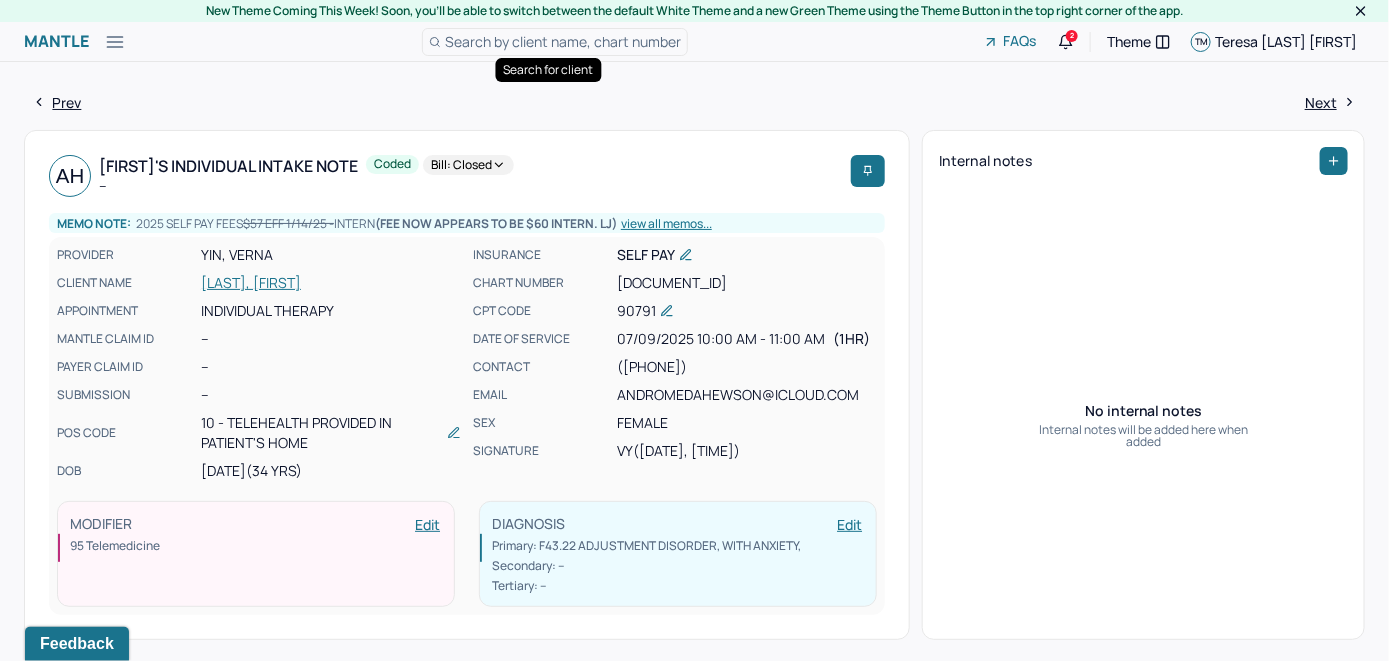 click on "Search by client name, chart number" at bounding box center [563, 41] 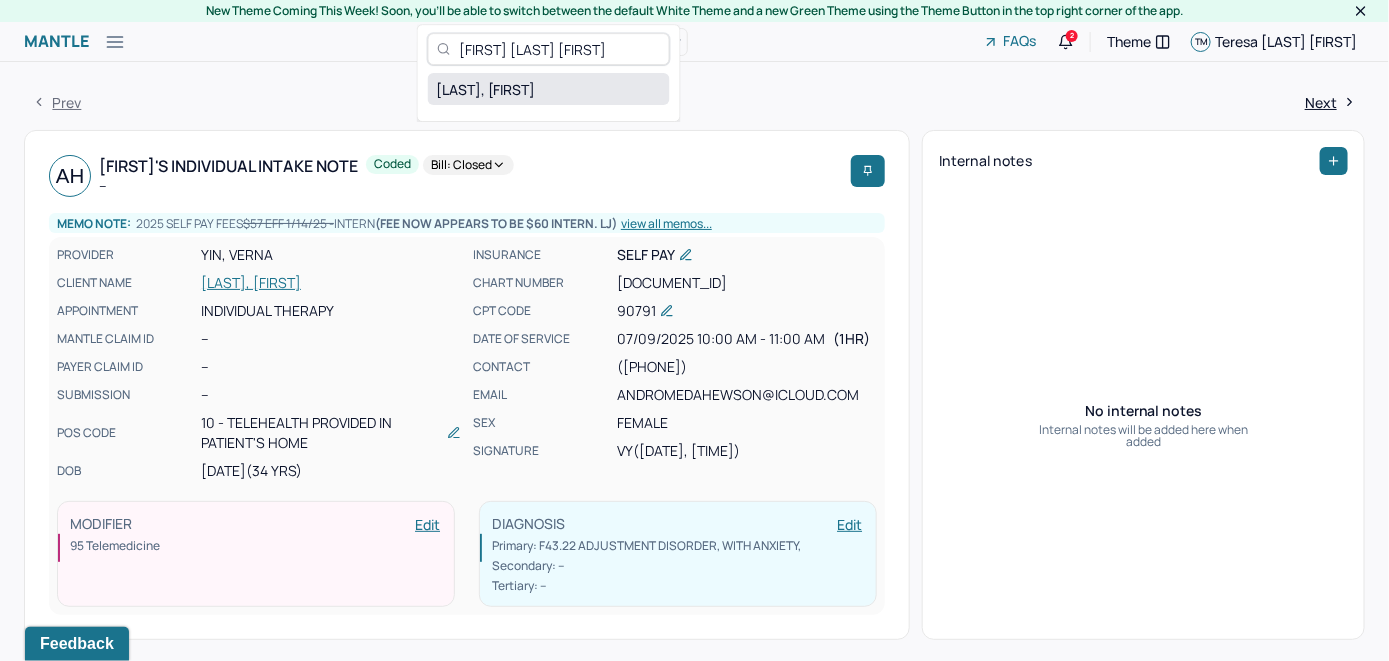 type on "[FIRST] [LAST] [FIRST]" 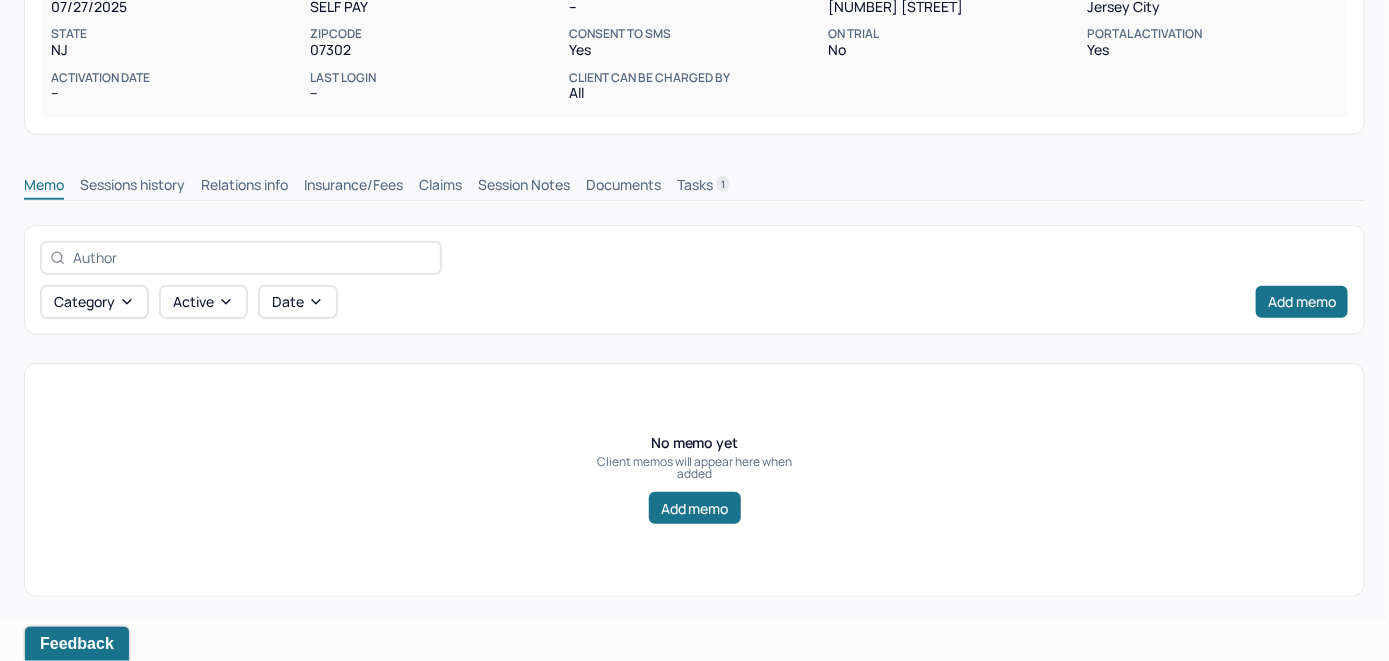 scroll, scrollTop: 314, scrollLeft: 0, axis: vertical 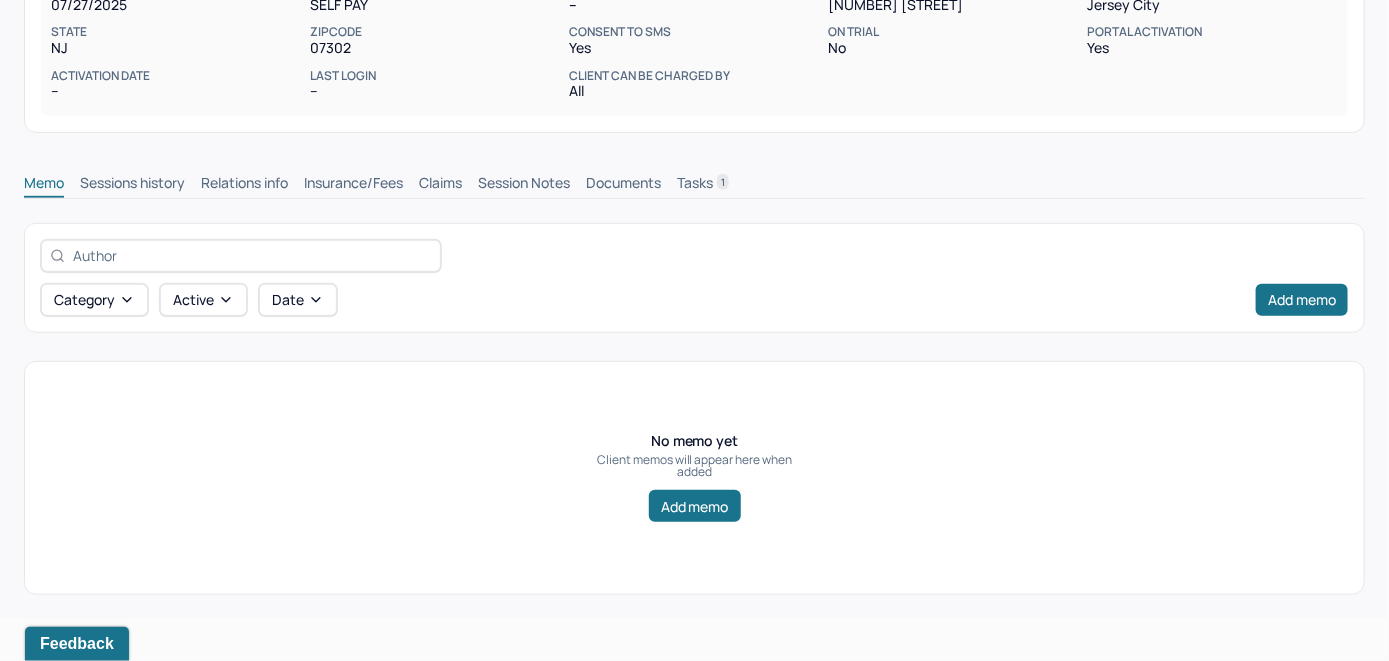 click on "Insurance/Fees" at bounding box center (353, 185) 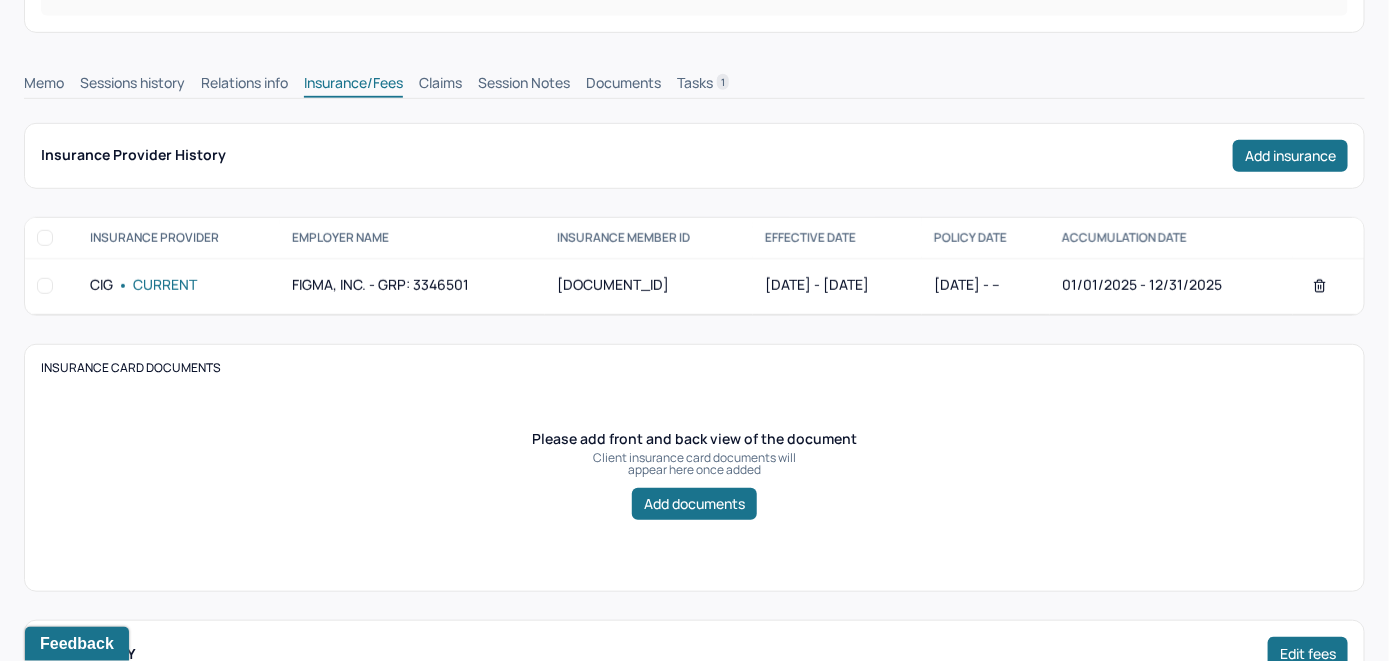 scroll, scrollTop: 314, scrollLeft: 0, axis: vertical 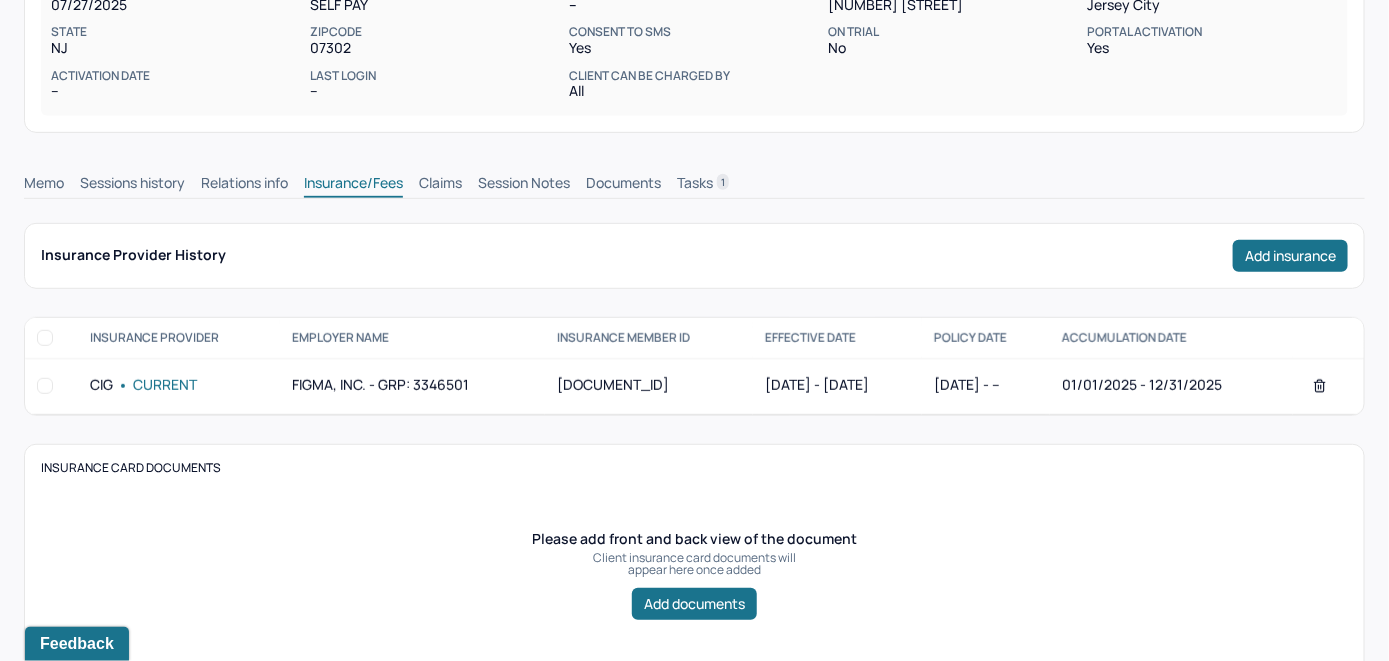 click on "Claims" at bounding box center (440, 185) 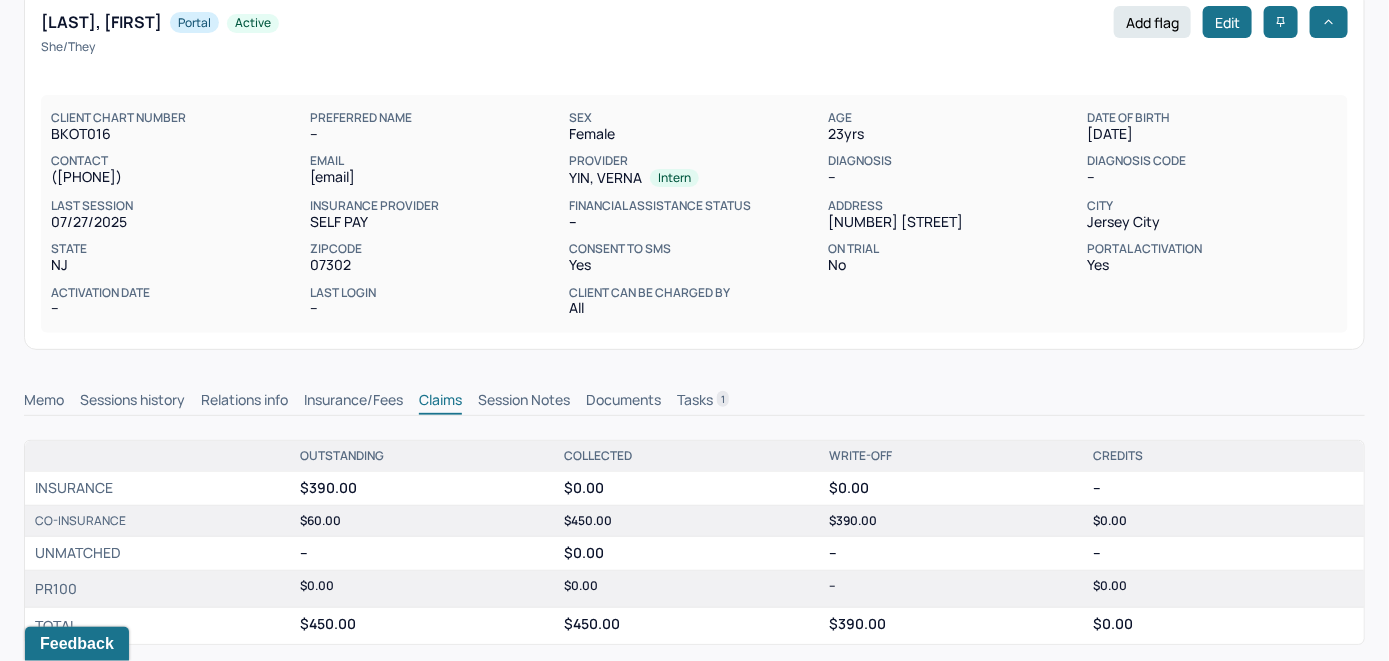 scroll, scrollTop: 0, scrollLeft: 0, axis: both 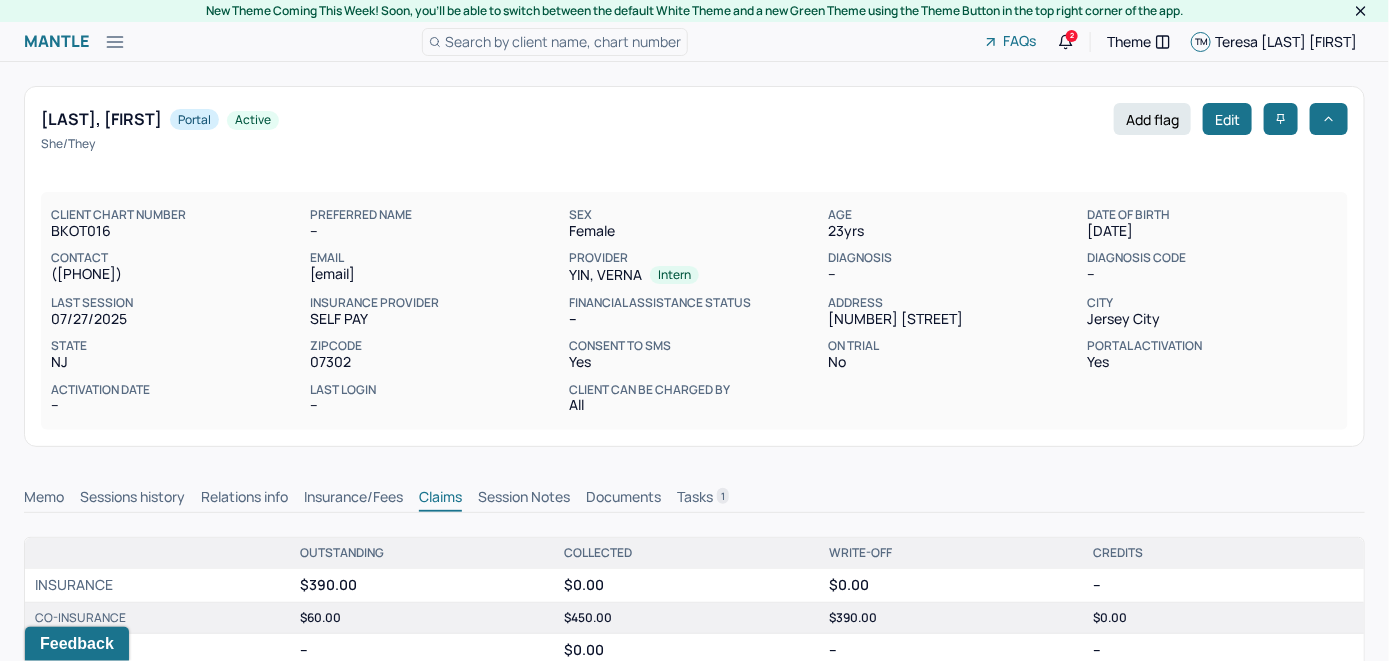 click on "Memo" at bounding box center (44, 499) 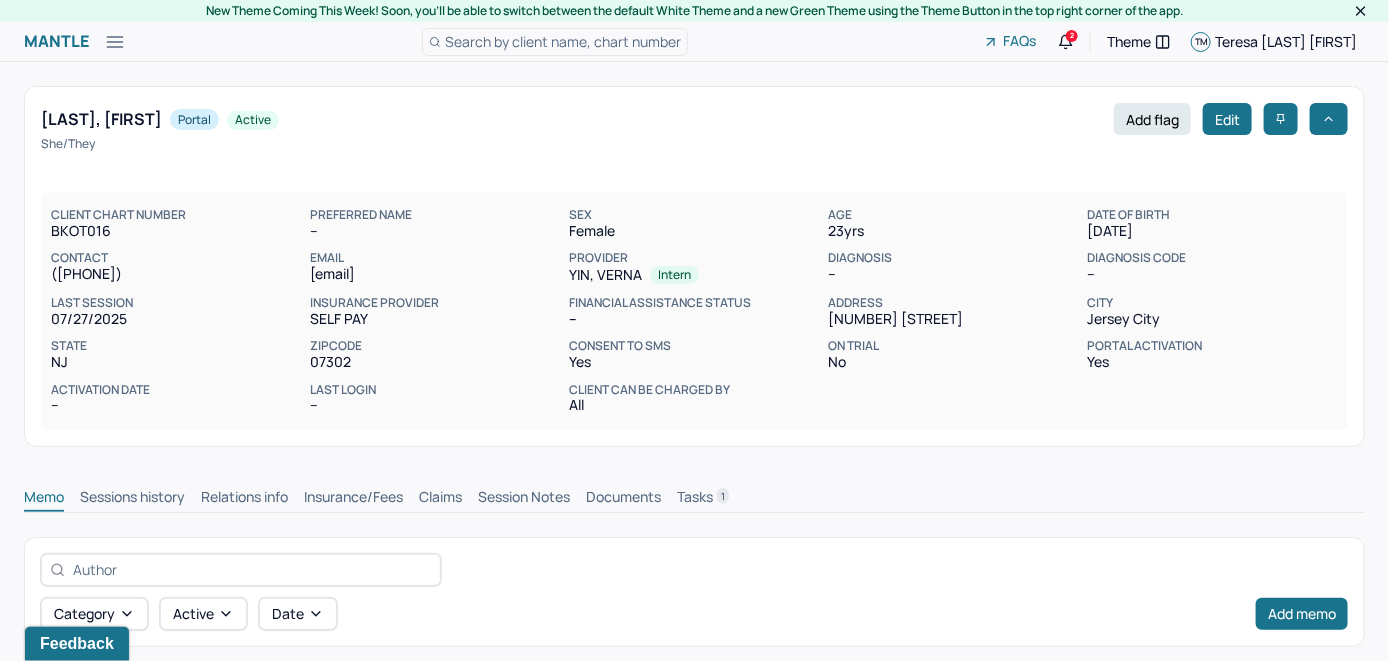 click on "Memo" at bounding box center (44, 499) 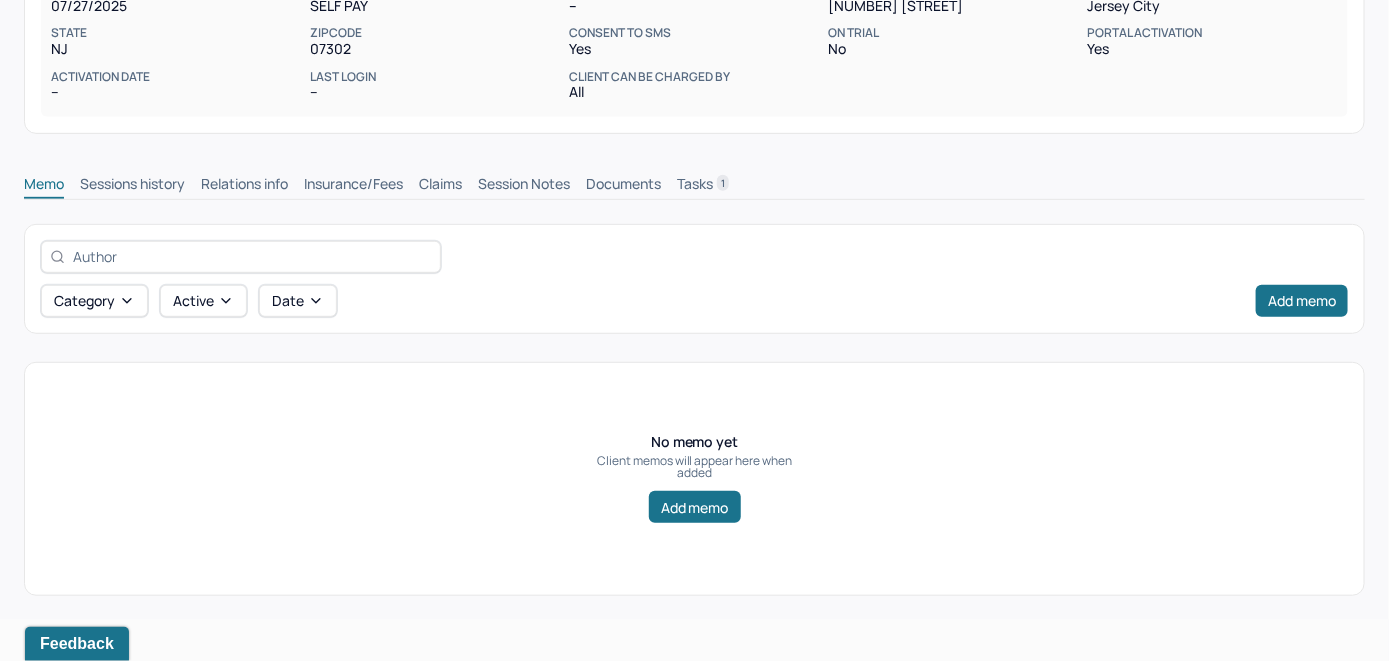 scroll, scrollTop: 314, scrollLeft: 0, axis: vertical 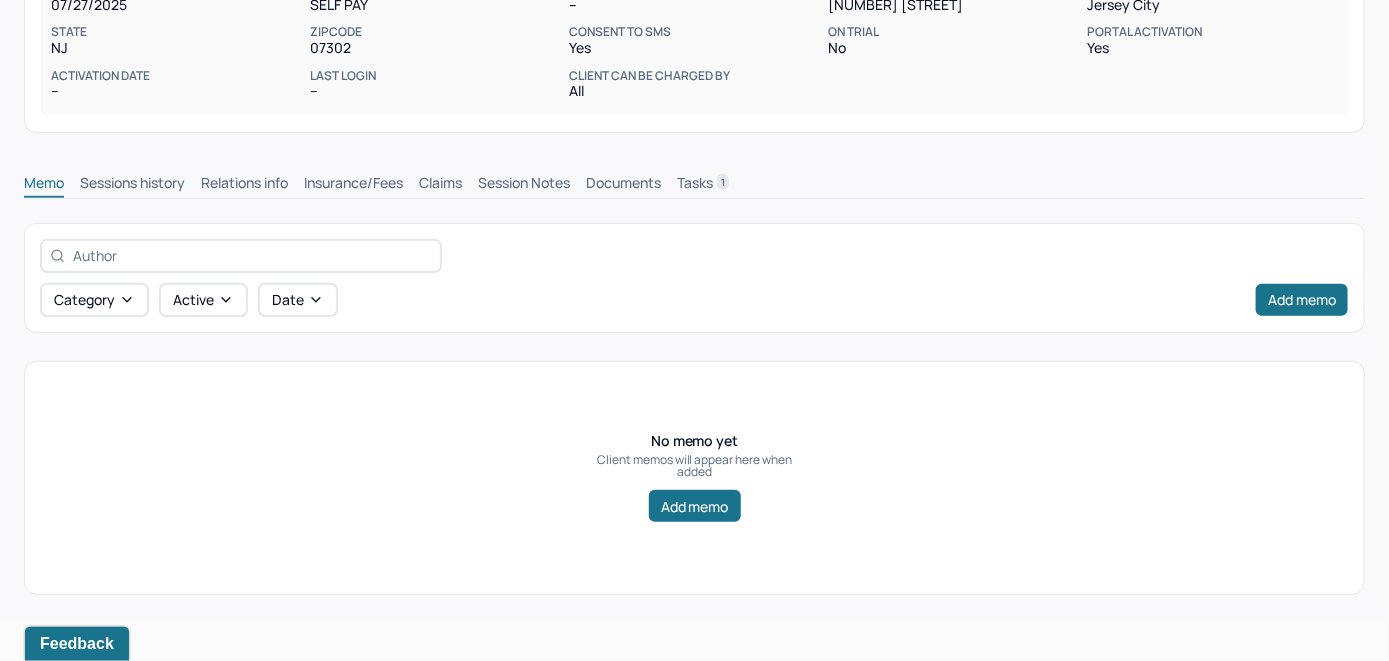 click on "Insurance/Fees" at bounding box center (353, 185) 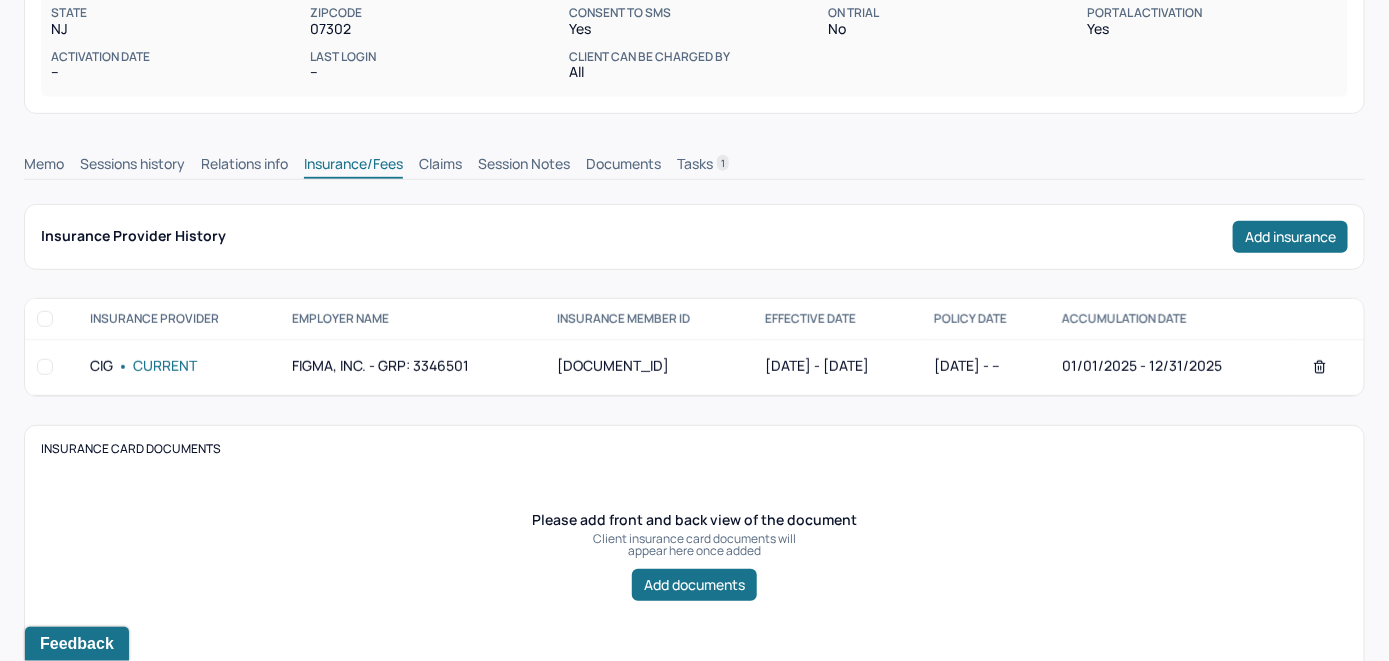 scroll, scrollTop: 214, scrollLeft: 0, axis: vertical 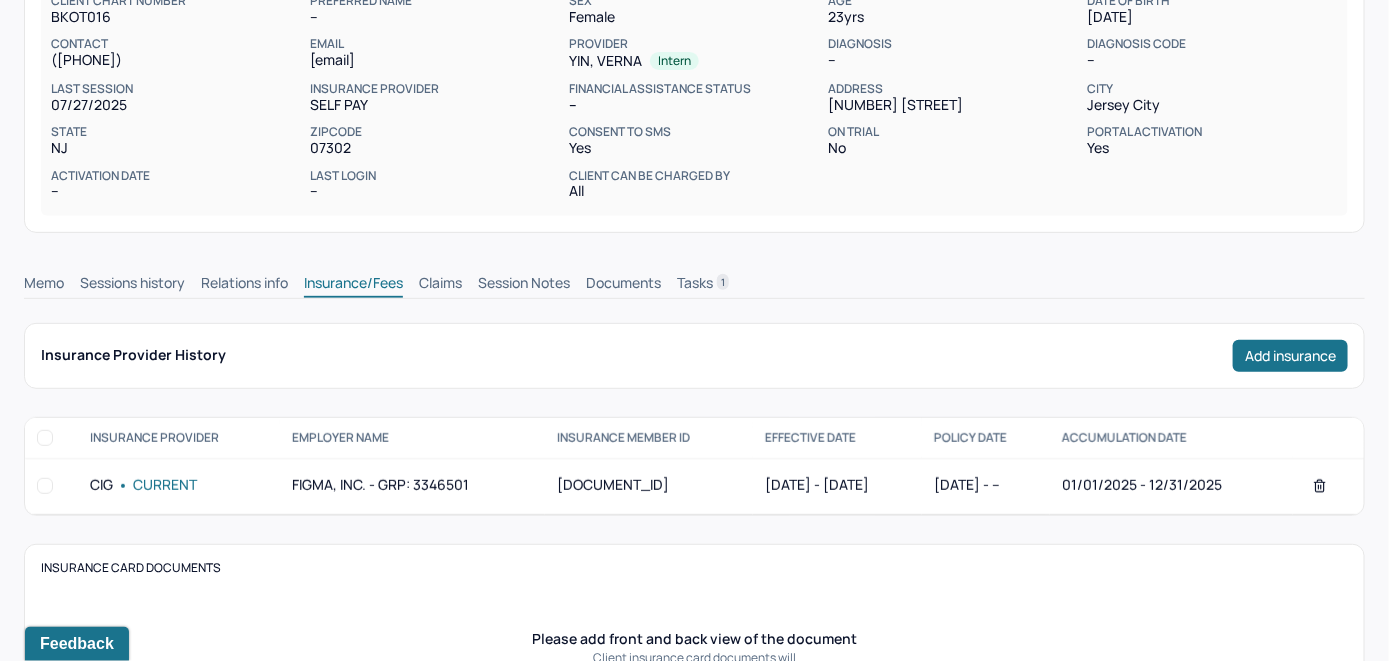 click on "Claims" at bounding box center [440, 285] 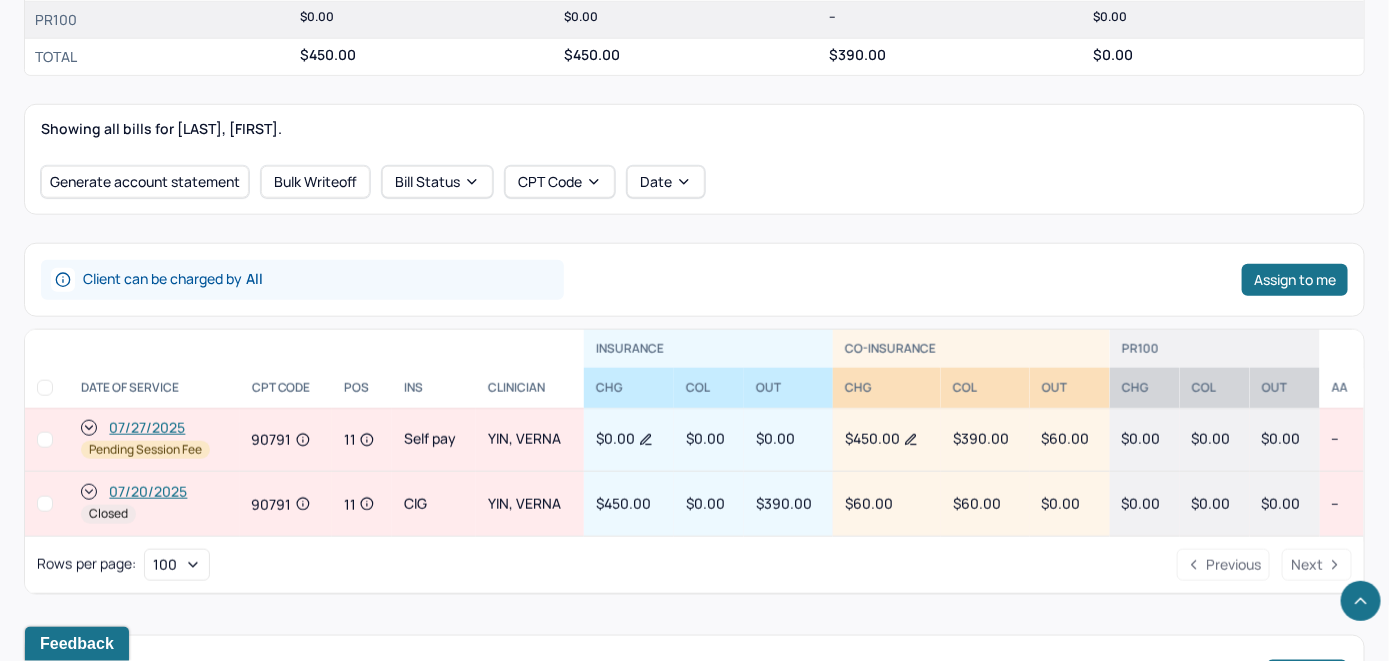 scroll, scrollTop: 714, scrollLeft: 0, axis: vertical 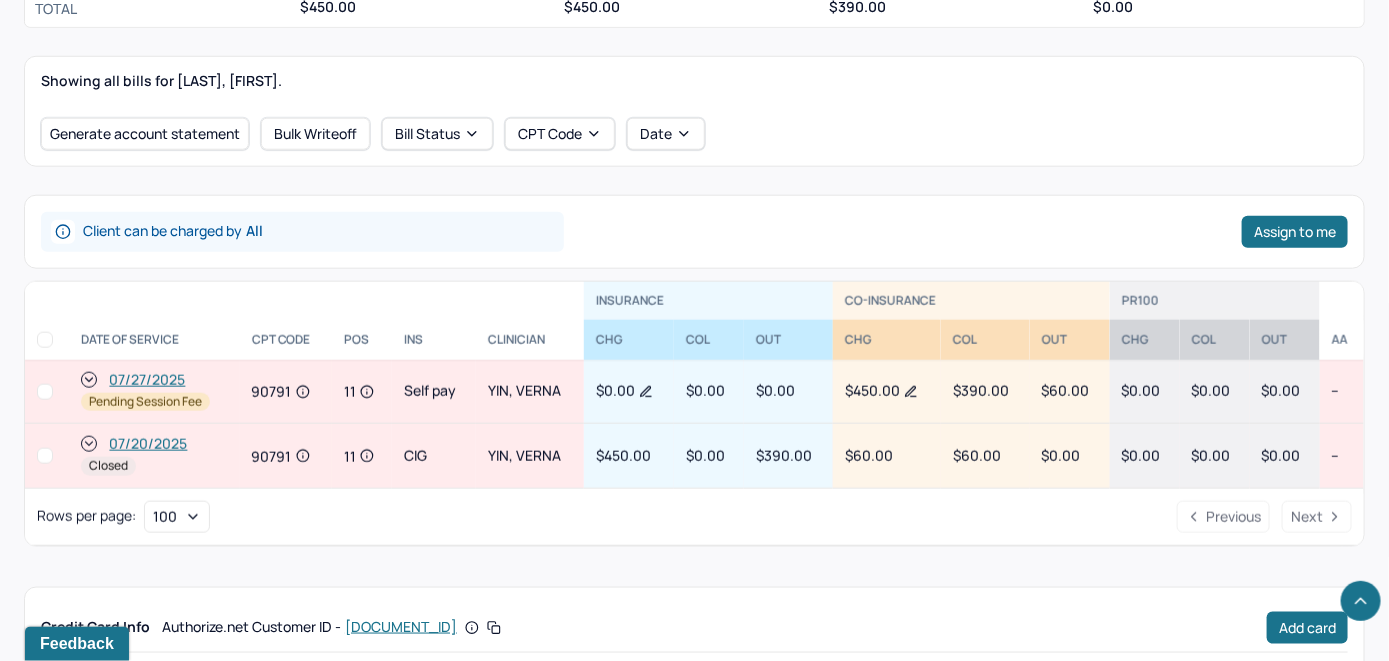 click 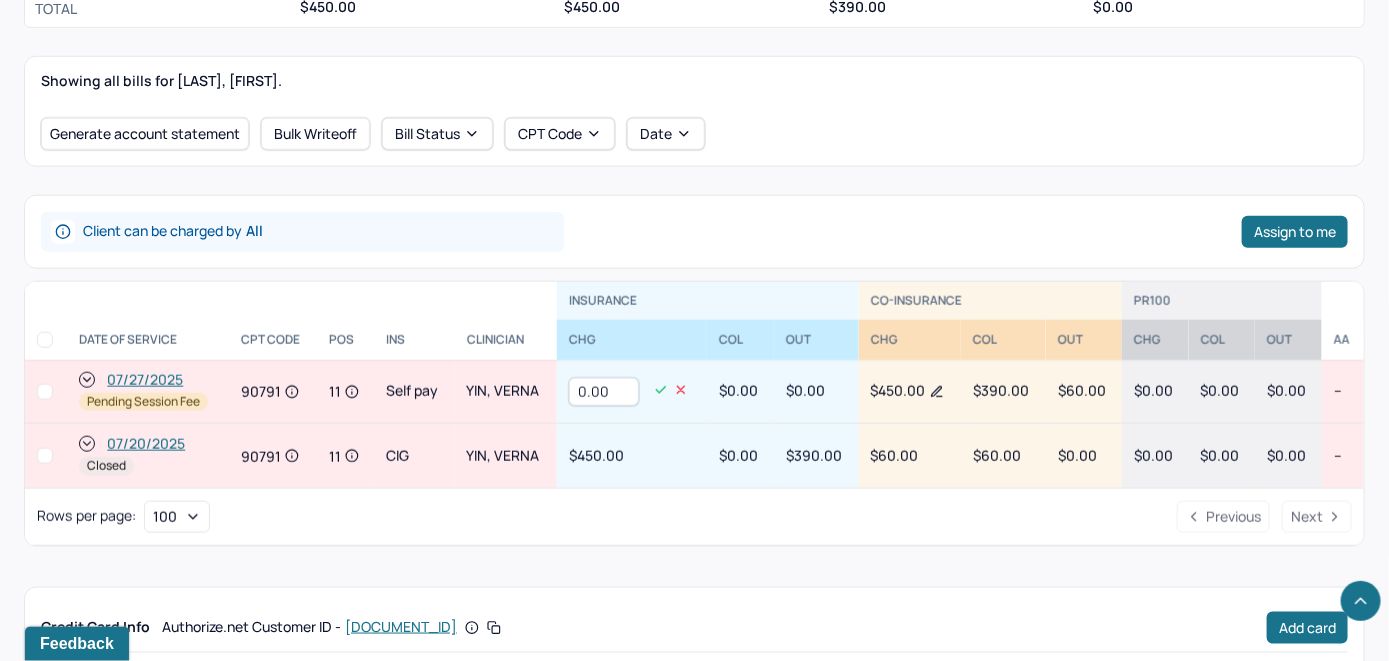 click on "0.00" at bounding box center (604, 392) 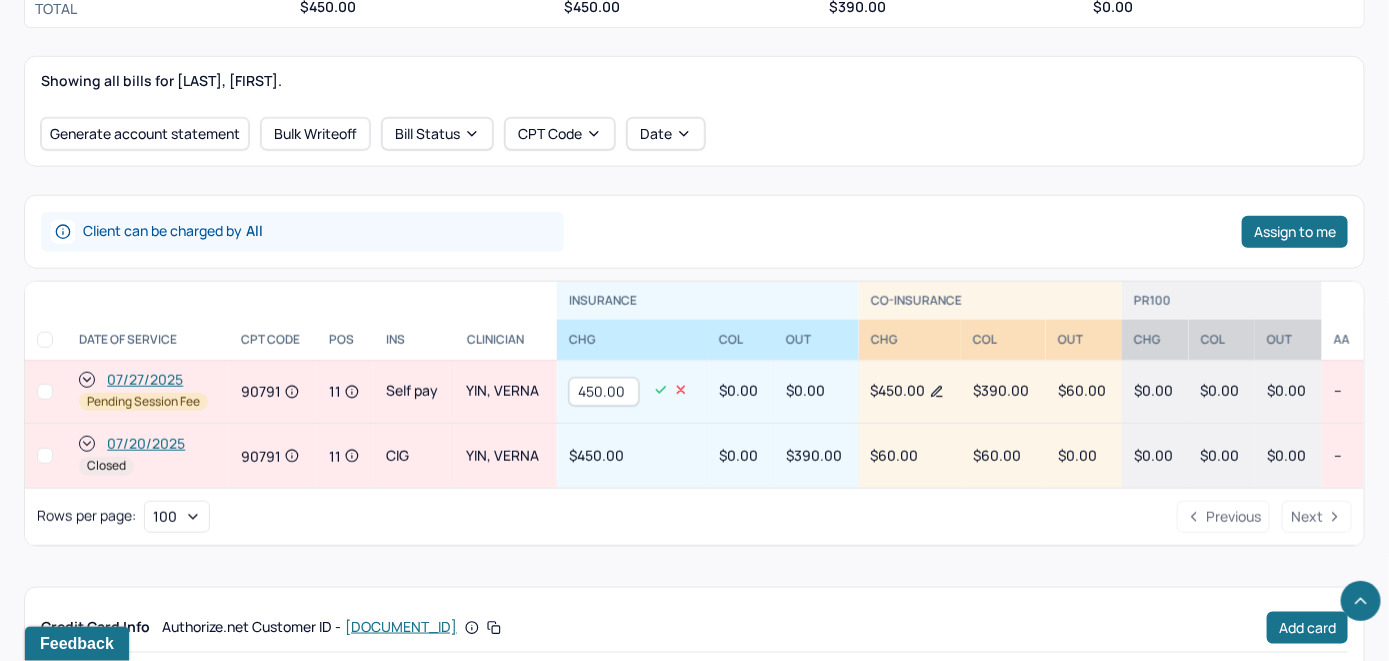 type on "450.00" 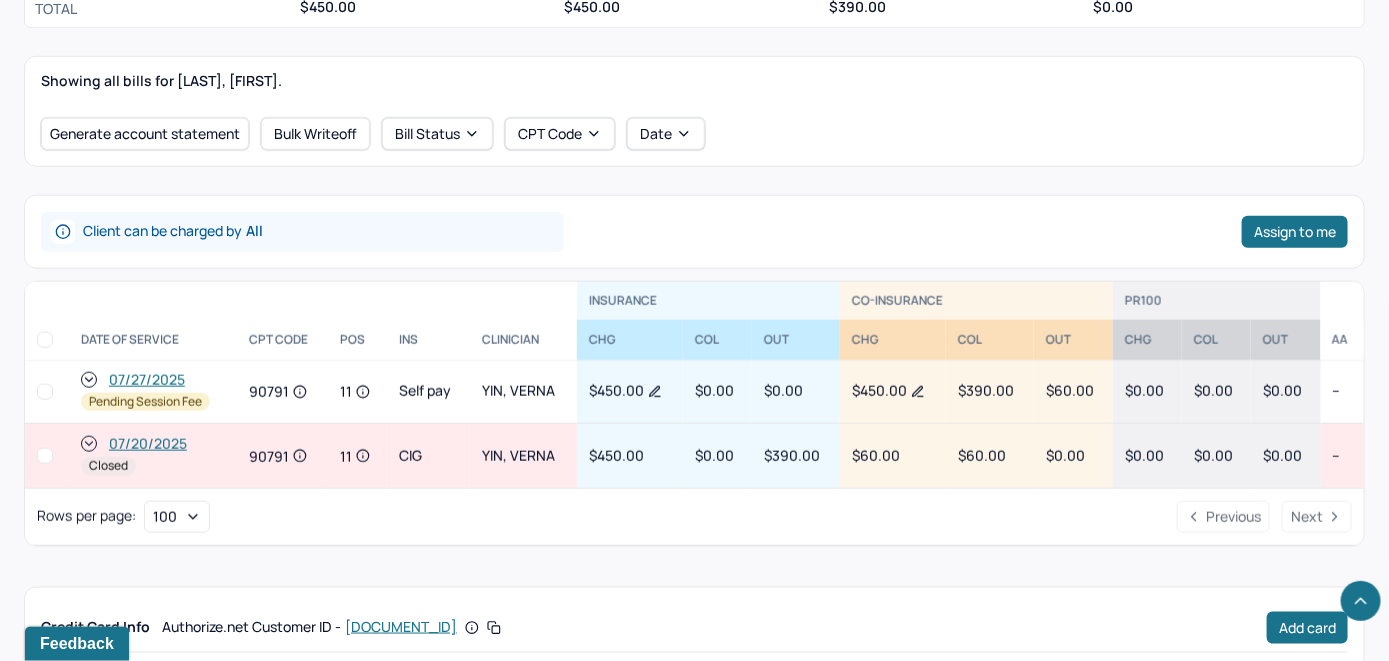 click on "07/27/2025" at bounding box center (147, 380) 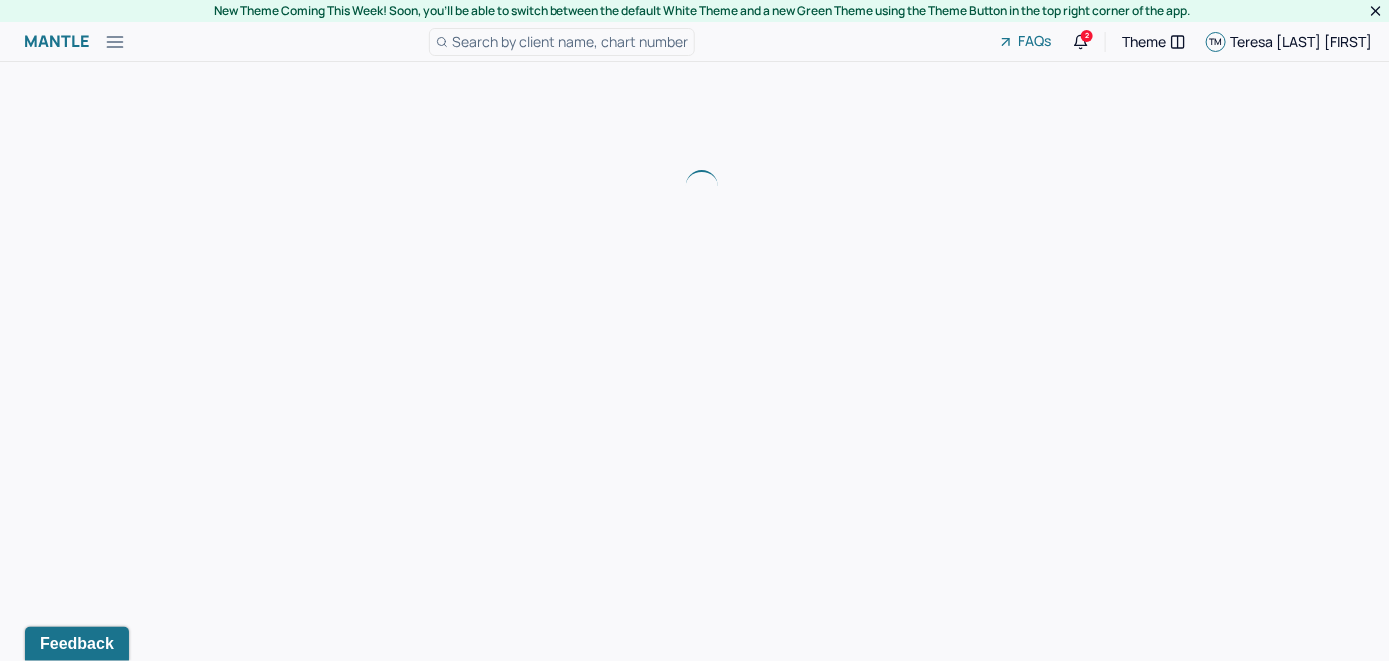 scroll, scrollTop: 0, scrollLeft: 0, axis: both 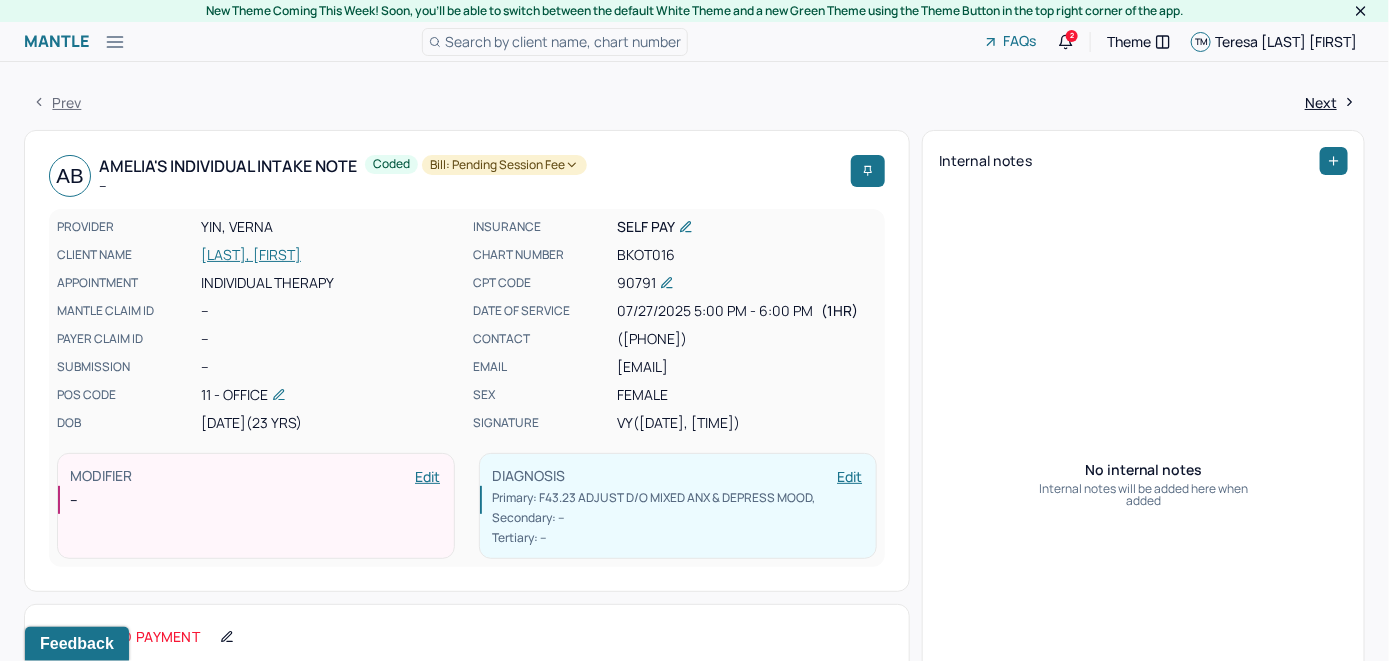 click on "[LAST], [FIRST]" at bounding box center [331, 255] 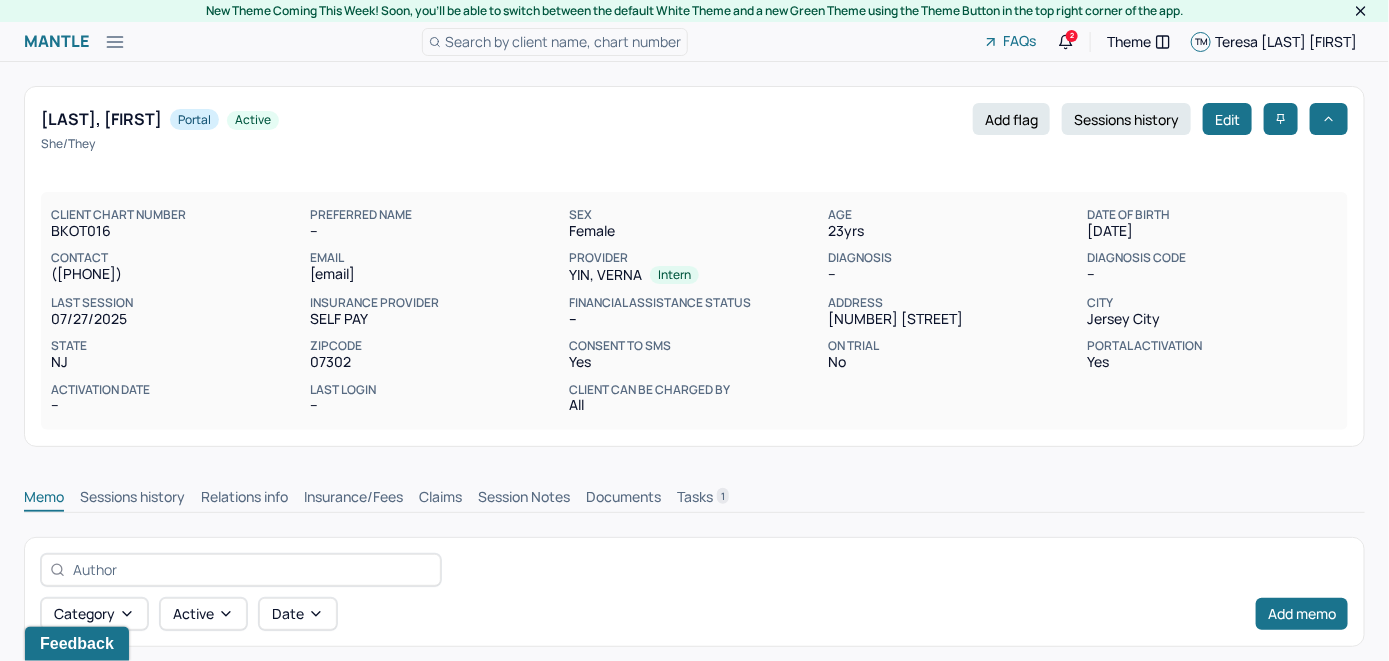 click on "Claims" at bounding box center (440, 499) 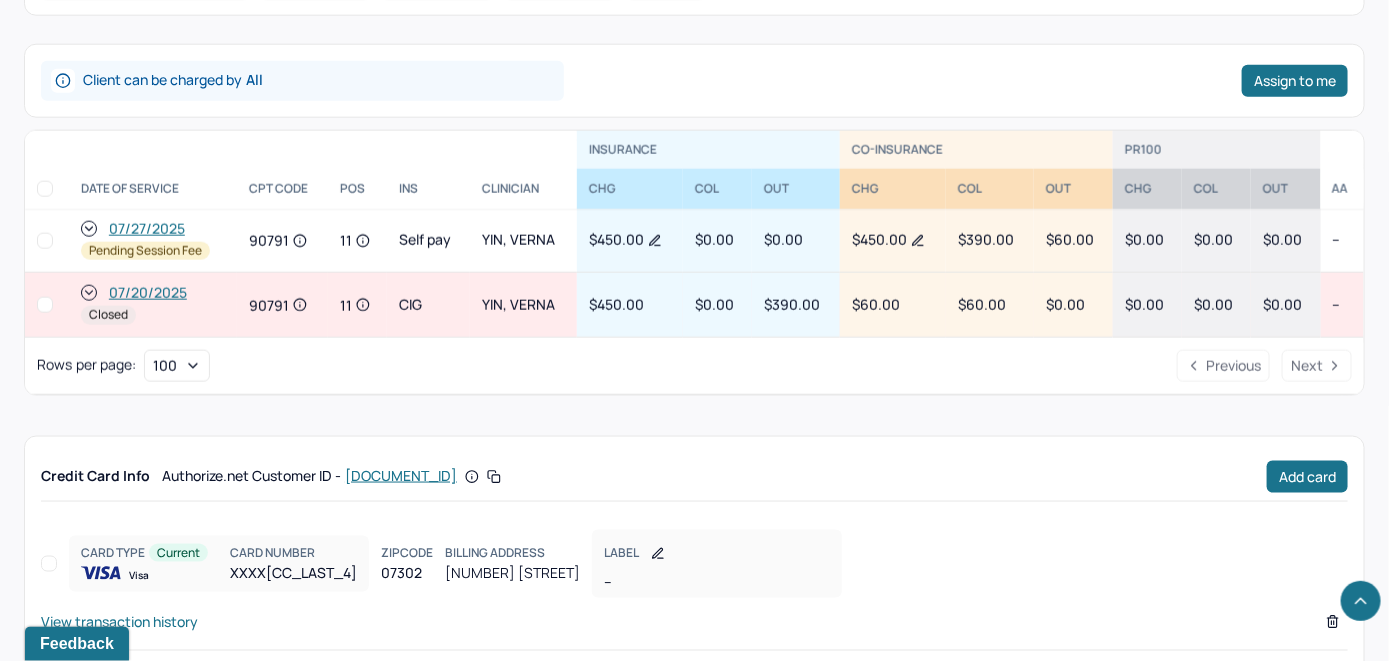 scroll, scrollTop: 748, scrollLeft: 0, axis: vertical 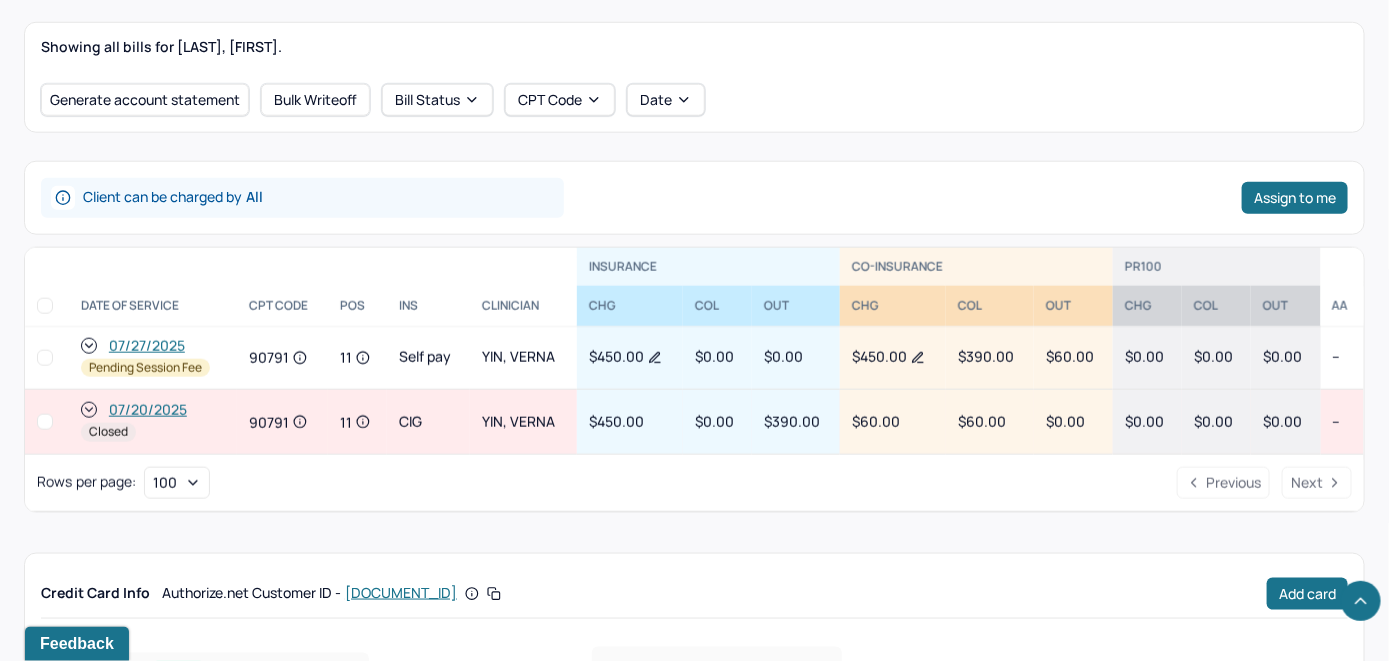 click on "07/27/2025" at bounding box center (147, 346) 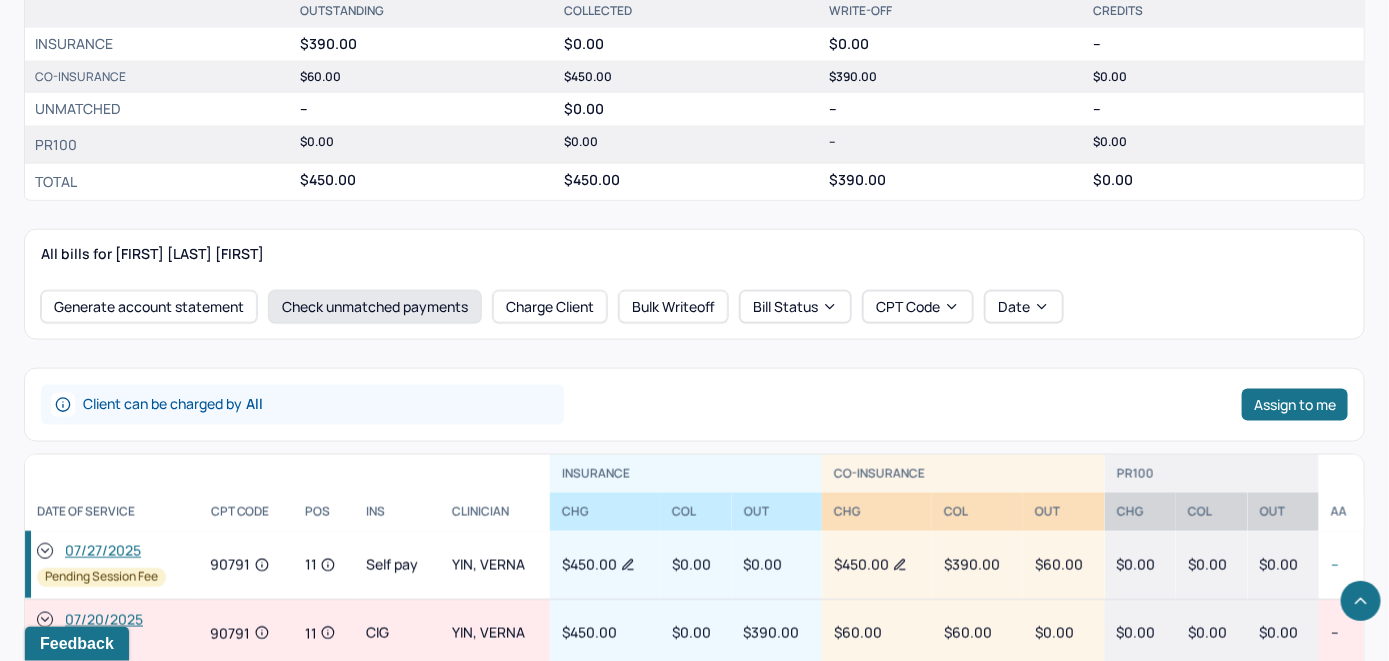 scroll, scrollTop: 923, scrollLeft: 0, axis: vertical 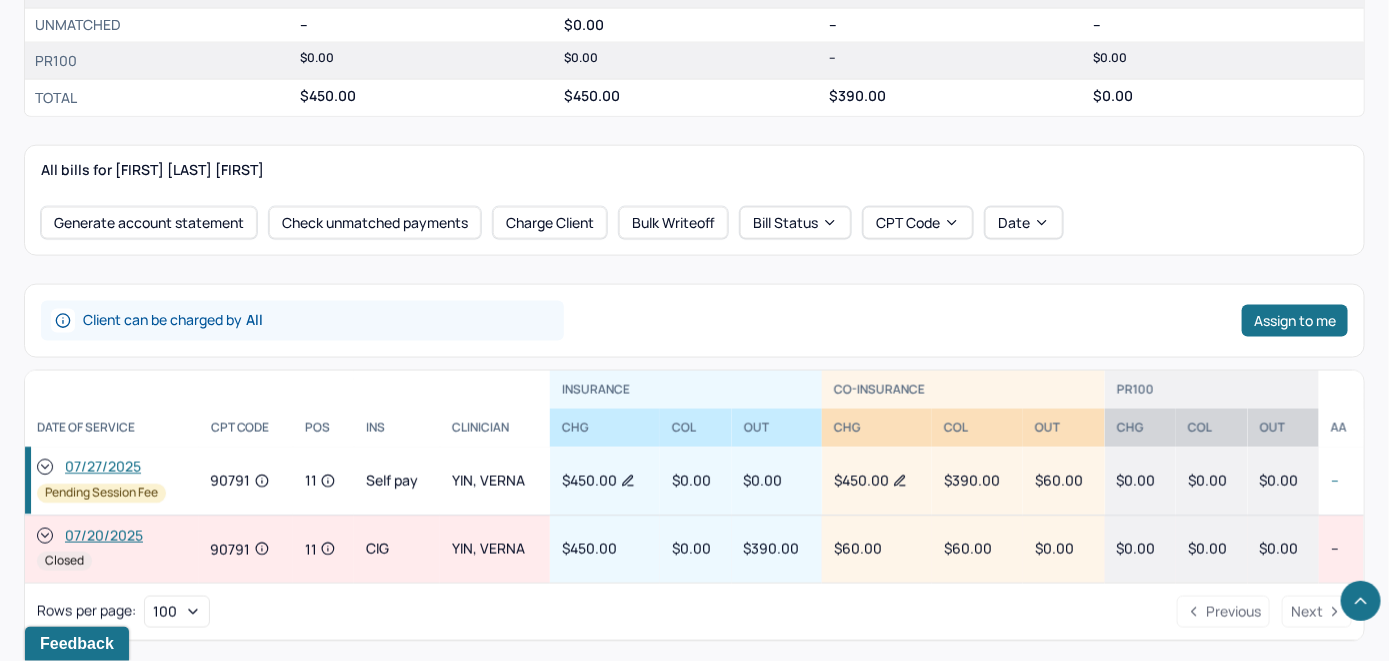 click on "07/27/2025" at bounding box center (103, 468) 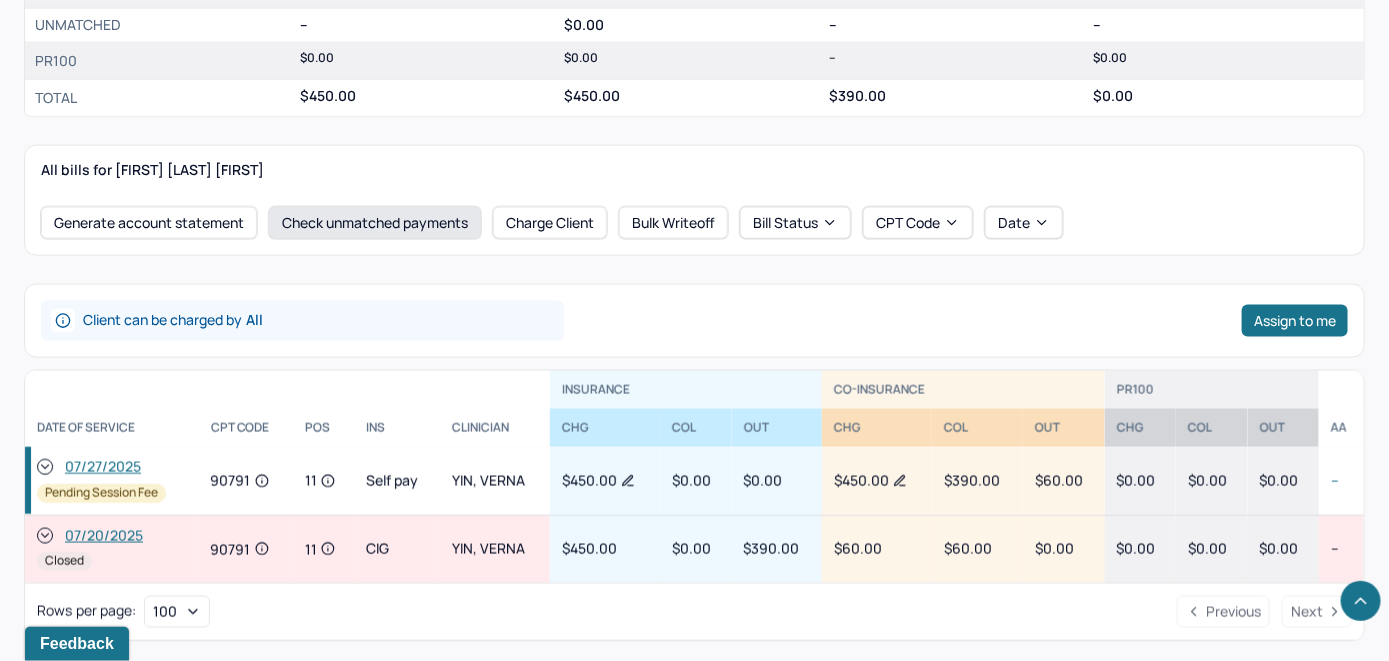 click on "Check unmatched payments" at bounding box center [375, 223] 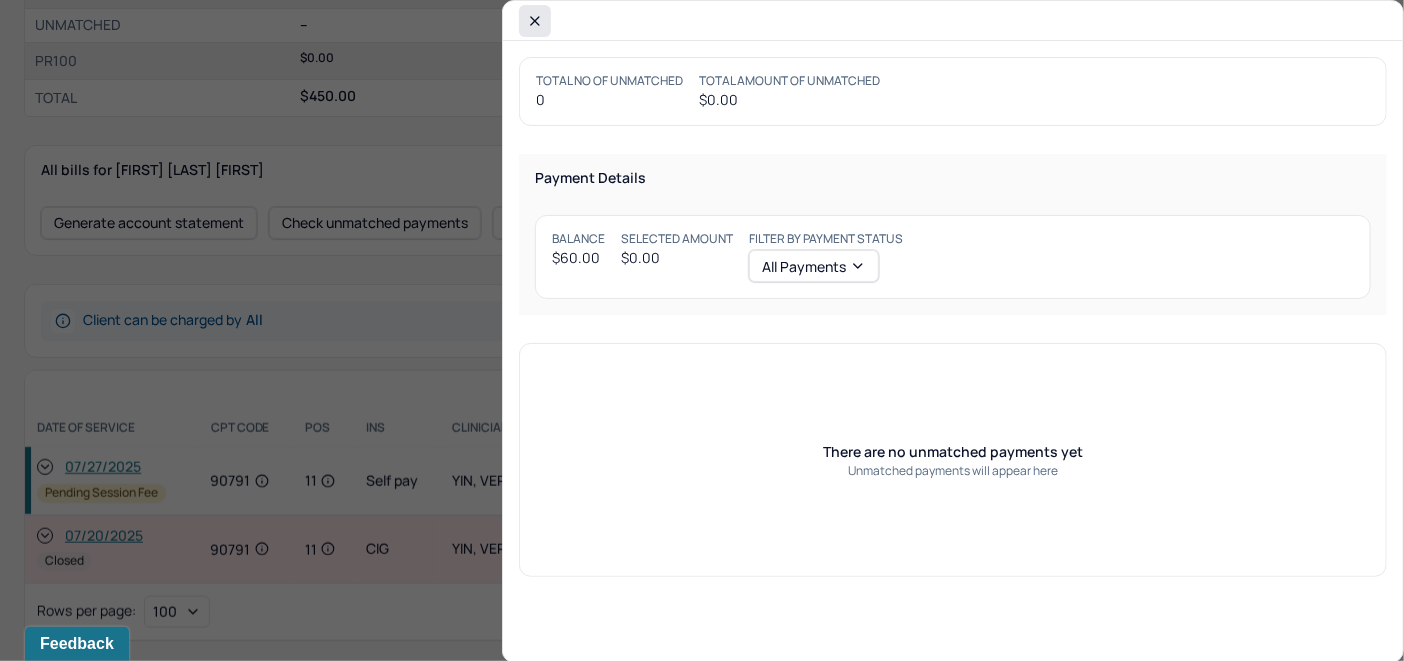 click 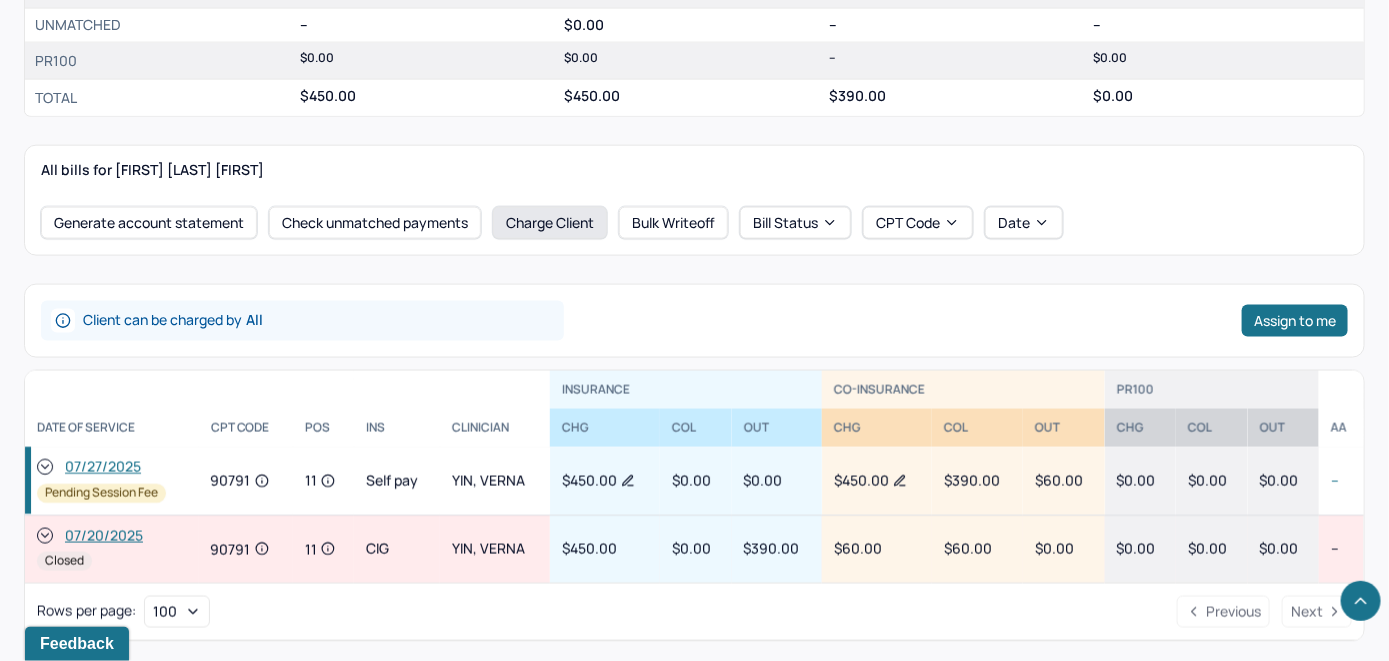 click on "Charge Client" at bounding box center [550, 223] 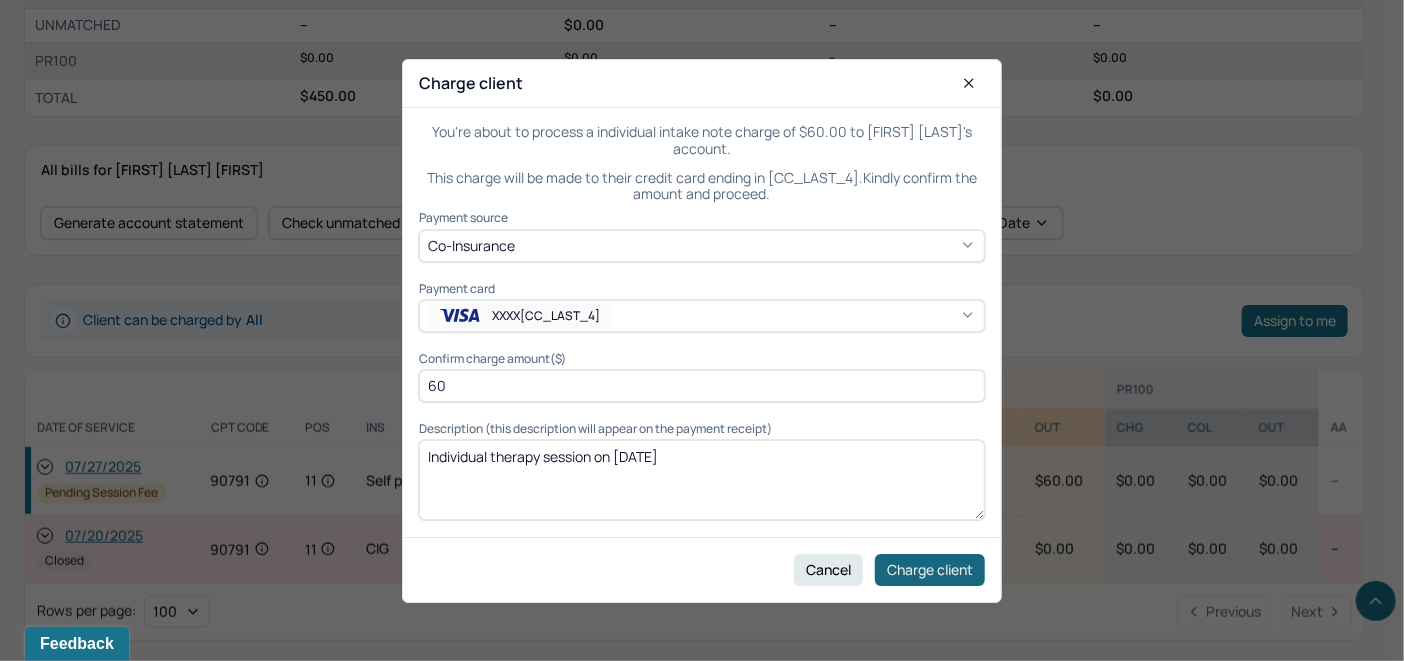 click on "Charge client" at bounding box center (930, 569) 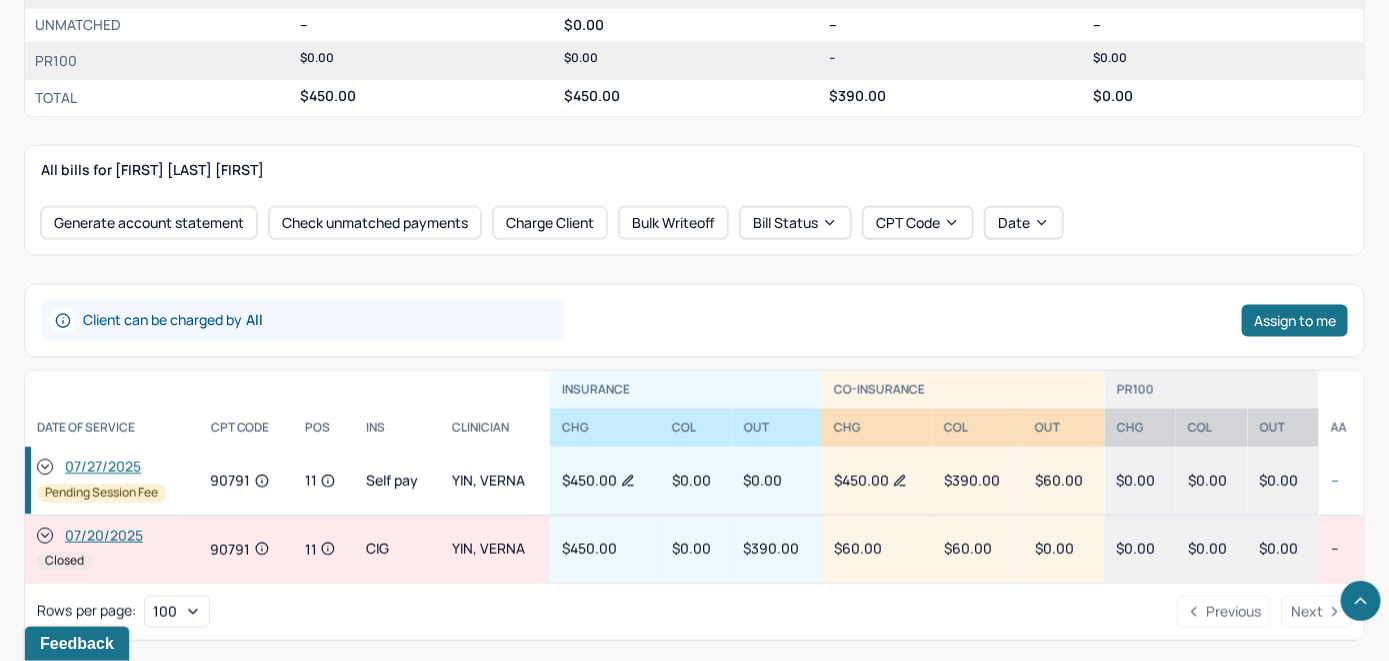 click 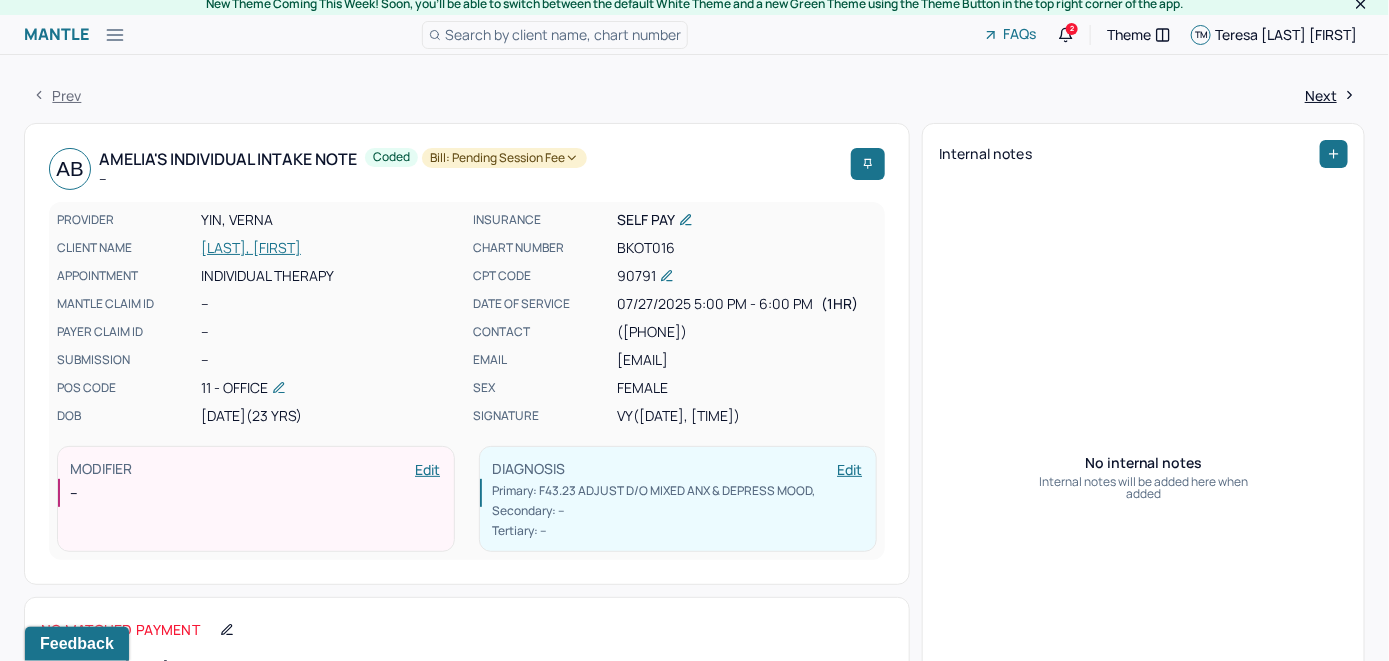 scroll, scrollTop: 0, scrollLeft: 0, axis: both 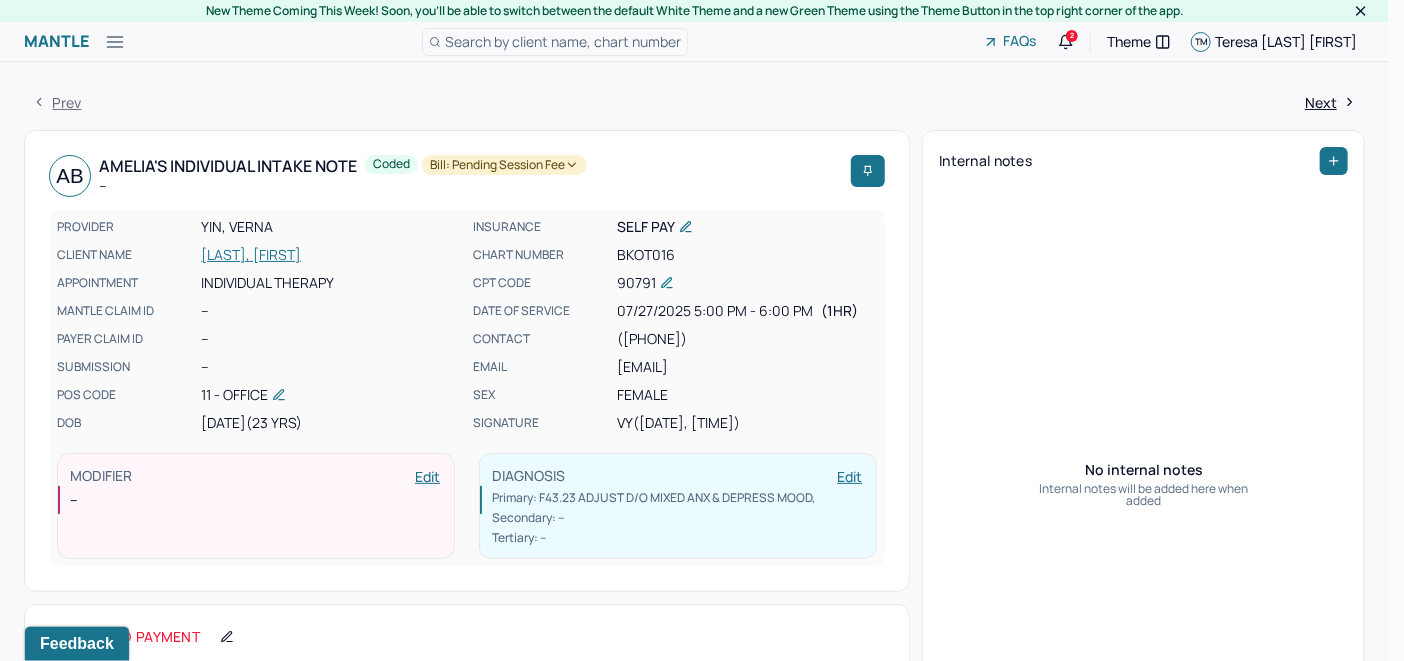 click on "Bill: Pending Session Fee" at bounding box center [504, 165] 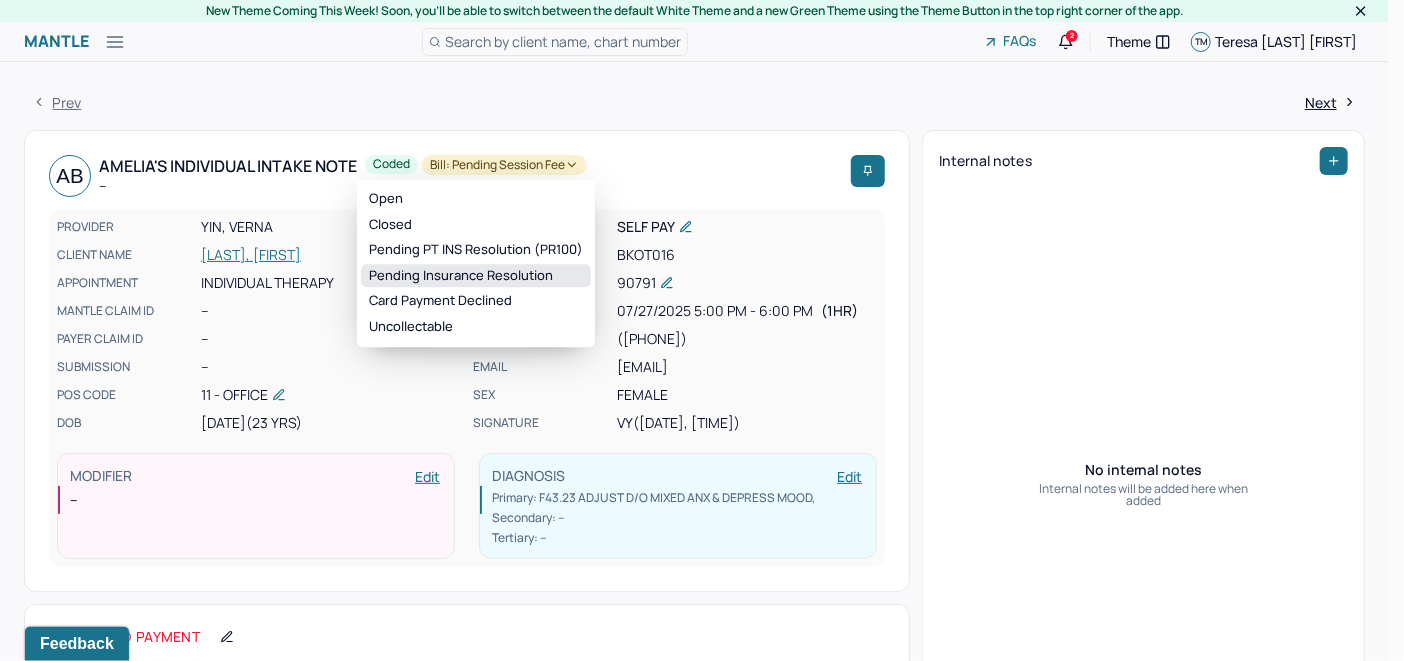 click on "Pending Insurance Resolution" at bounding box center (476, 276) 